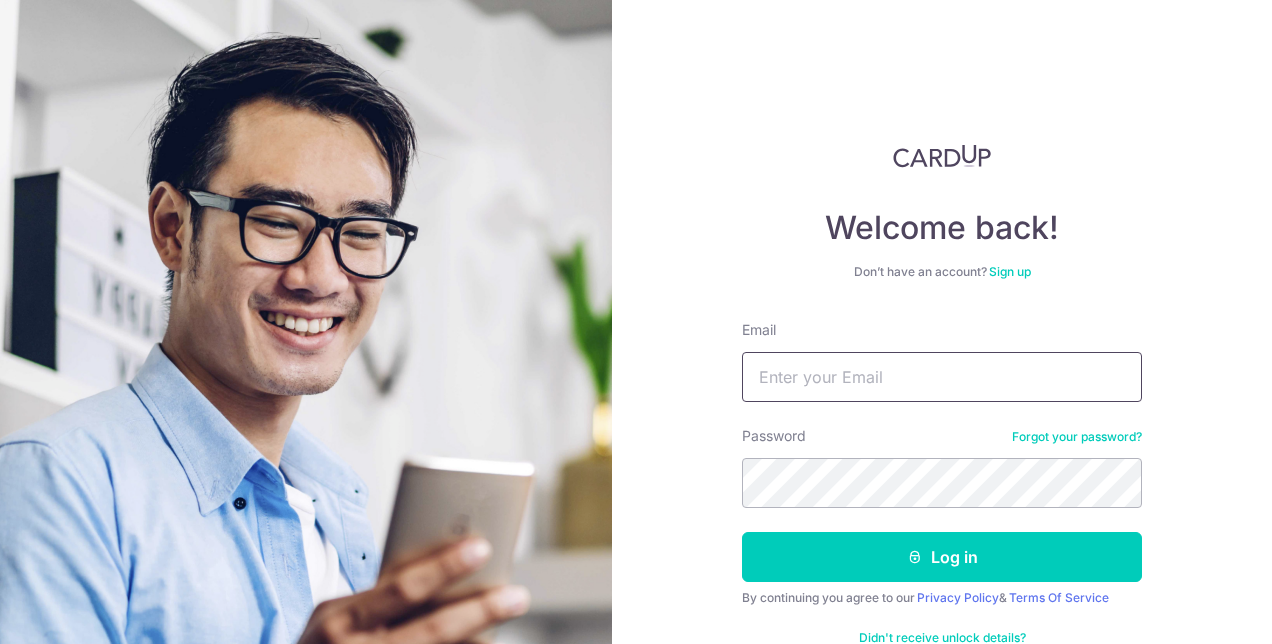 scroll, scrollTop: 0, scrollLeft: 0, axis: both 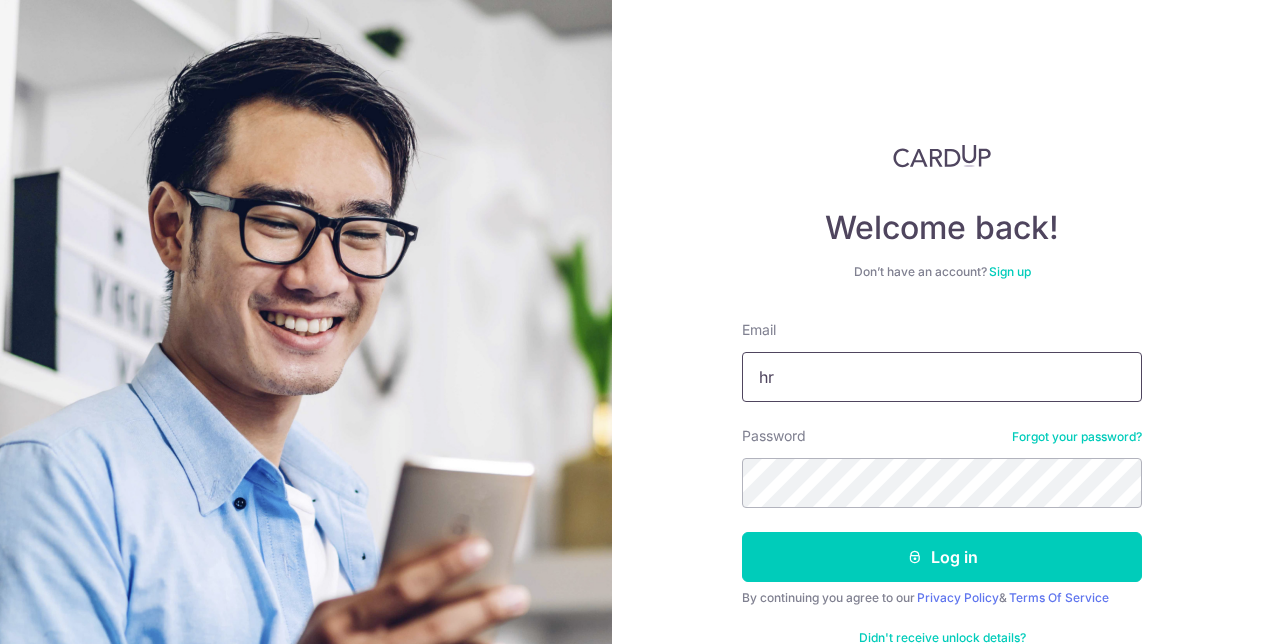 type on "h" 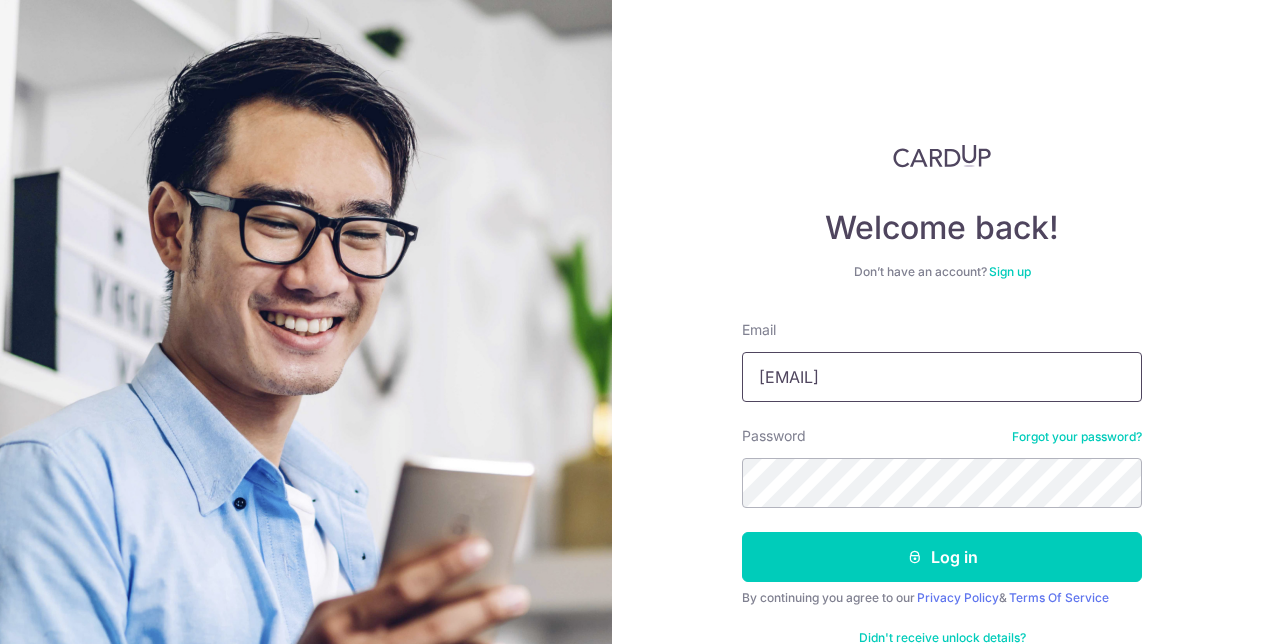 type on "[EMAIL]" 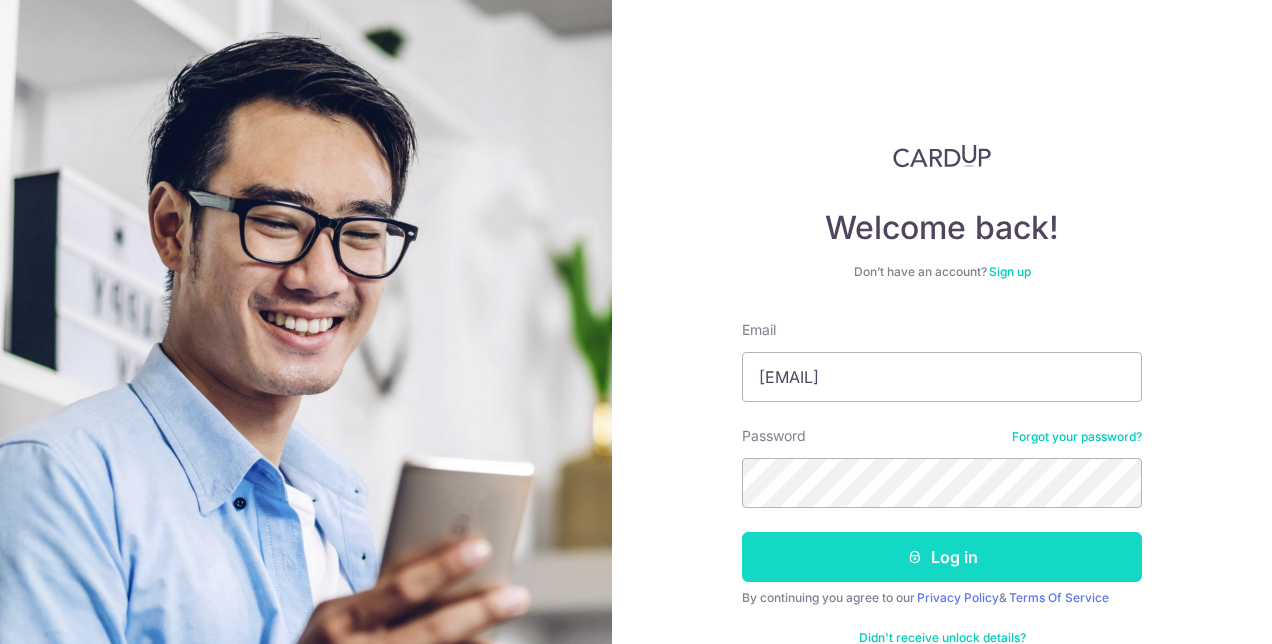 click on "Log in" at bounding box center [942, 557] 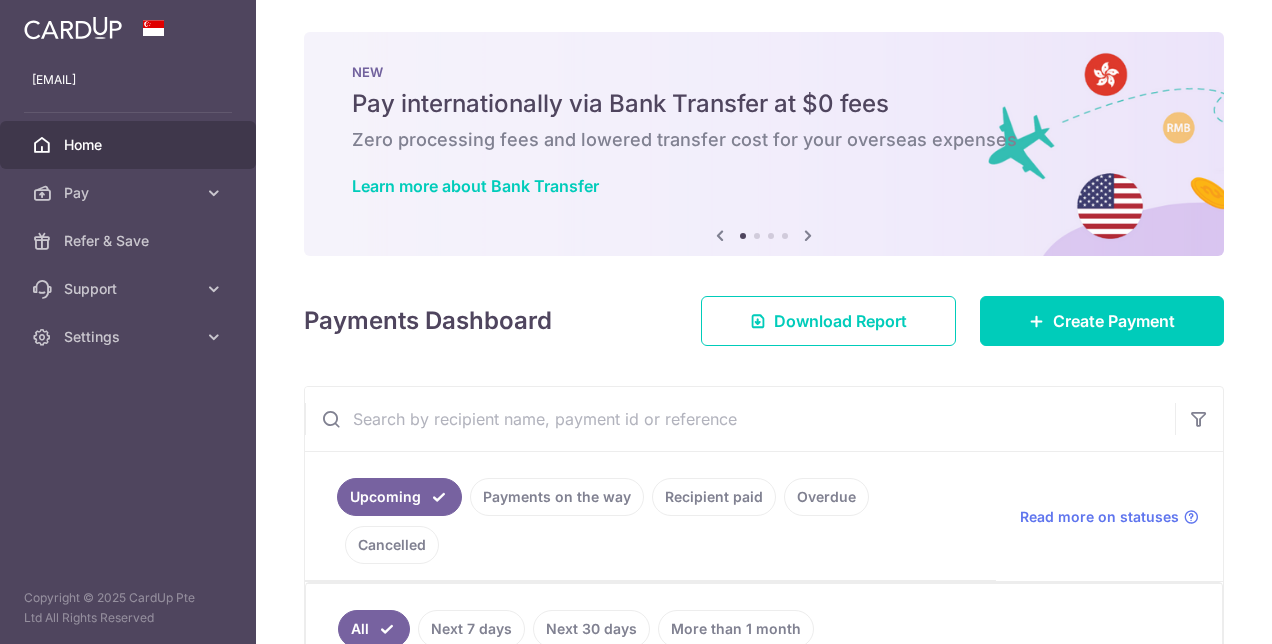 scroll, scrollTop: 0, scrollLeft: 0, axis: both 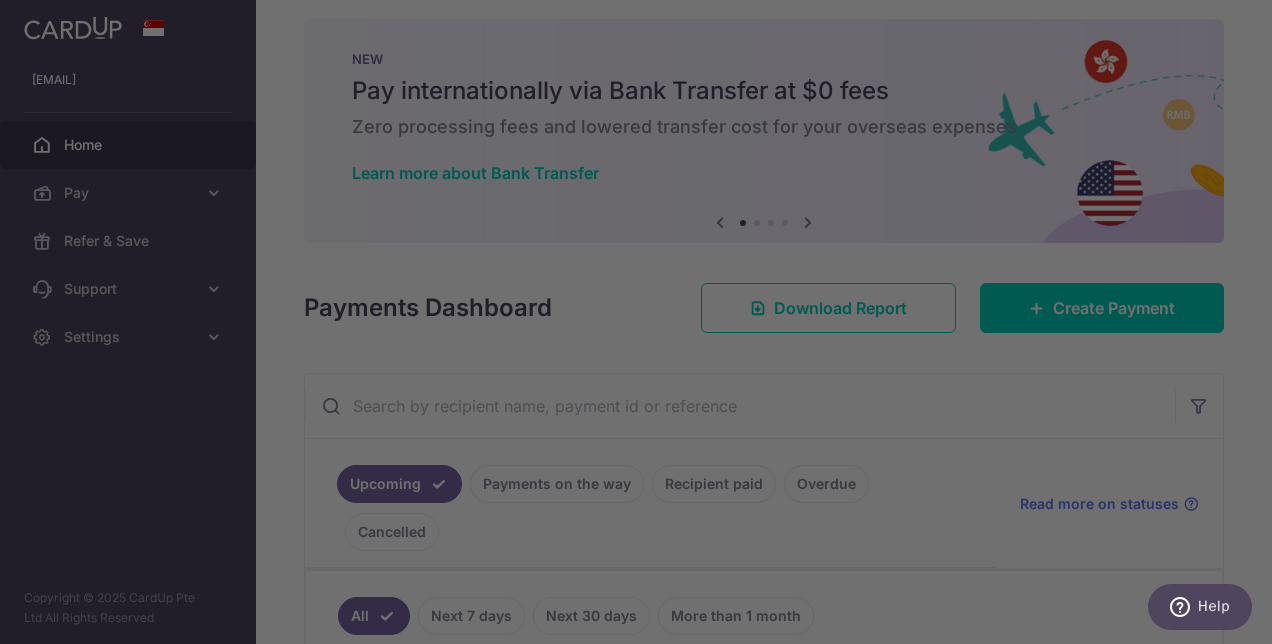click at bounding box center [642, 325] 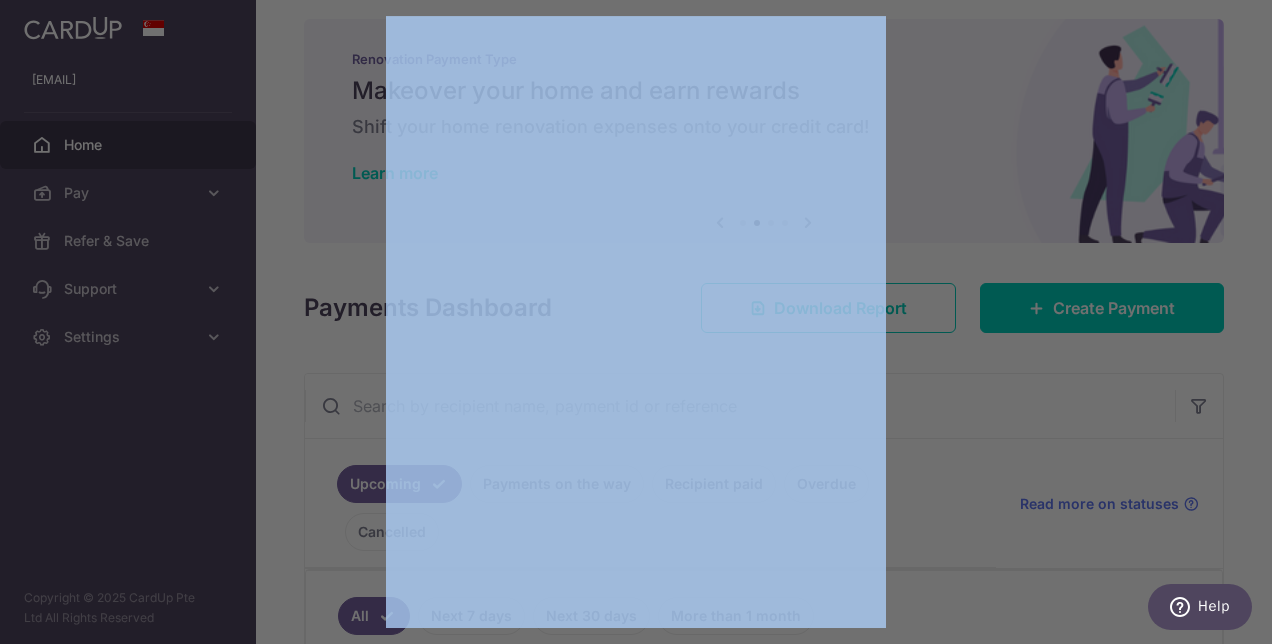 click at bounding box center (642, 325) 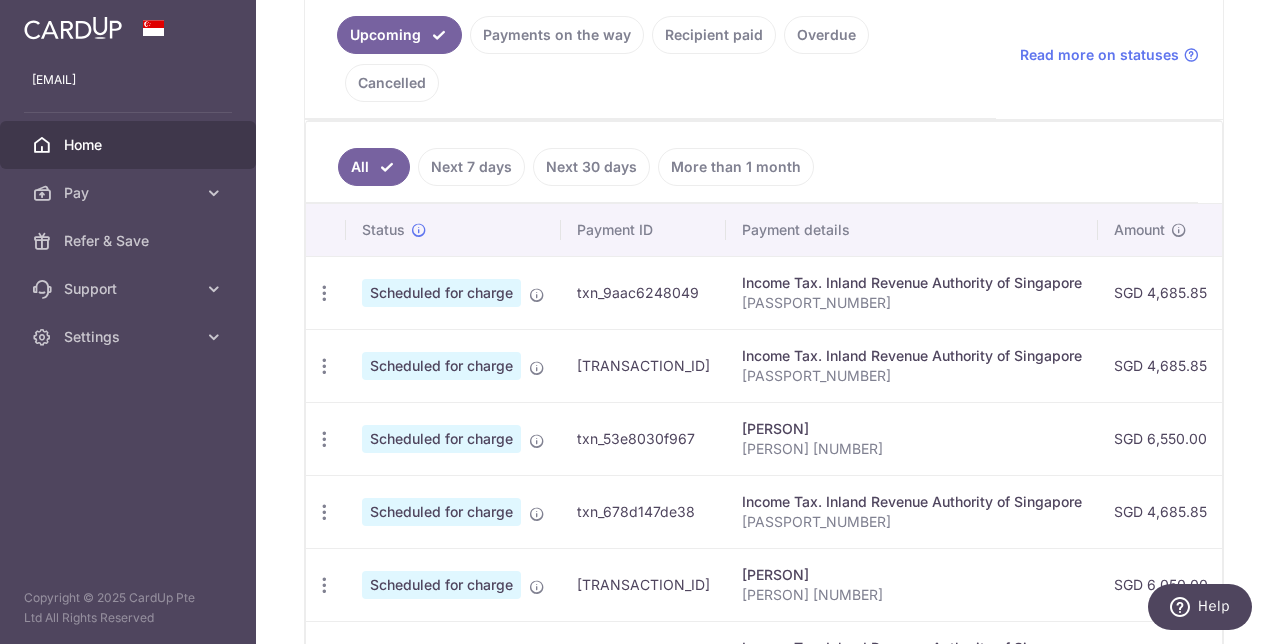 scroll, scrollTop: 526, scrollLeft: 0, axis: vertical 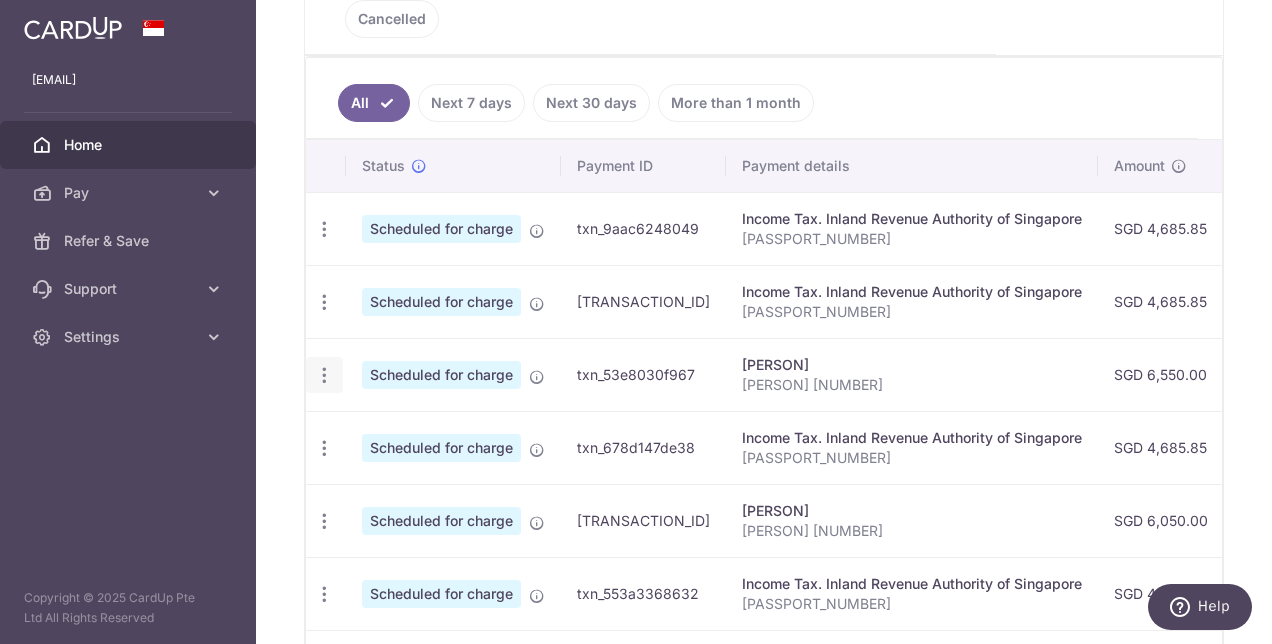 click at bounding box center (324, 229) 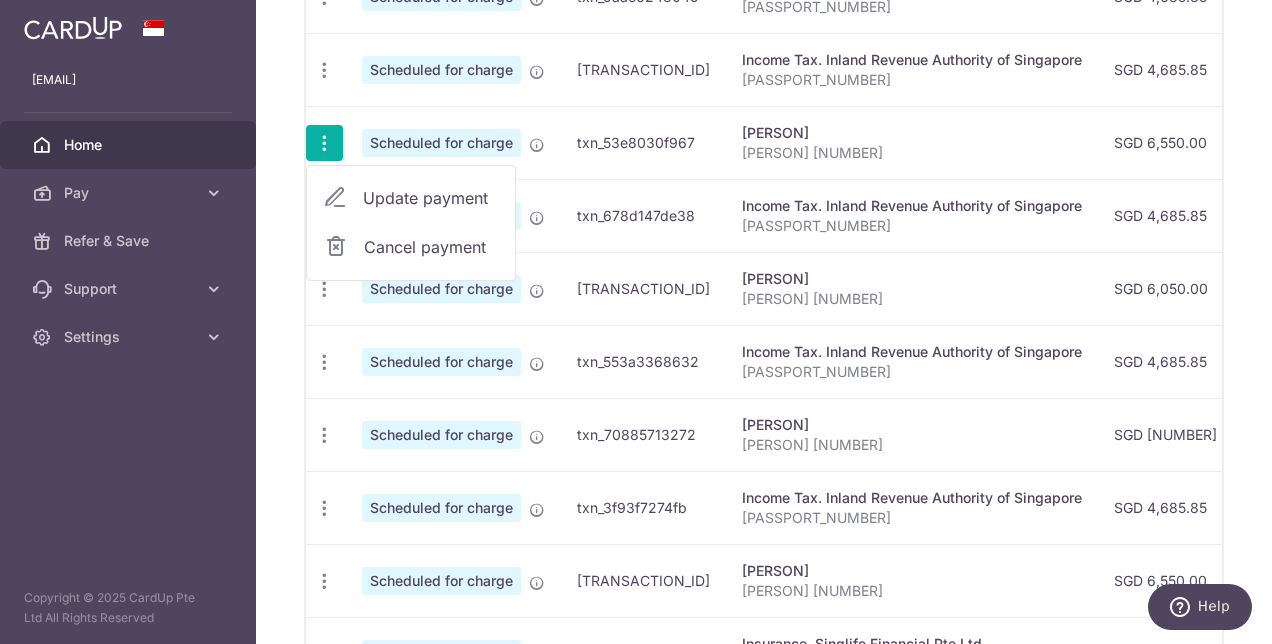 scroll, scrollTop: 902, scrollLeft: 0, axis: vertical 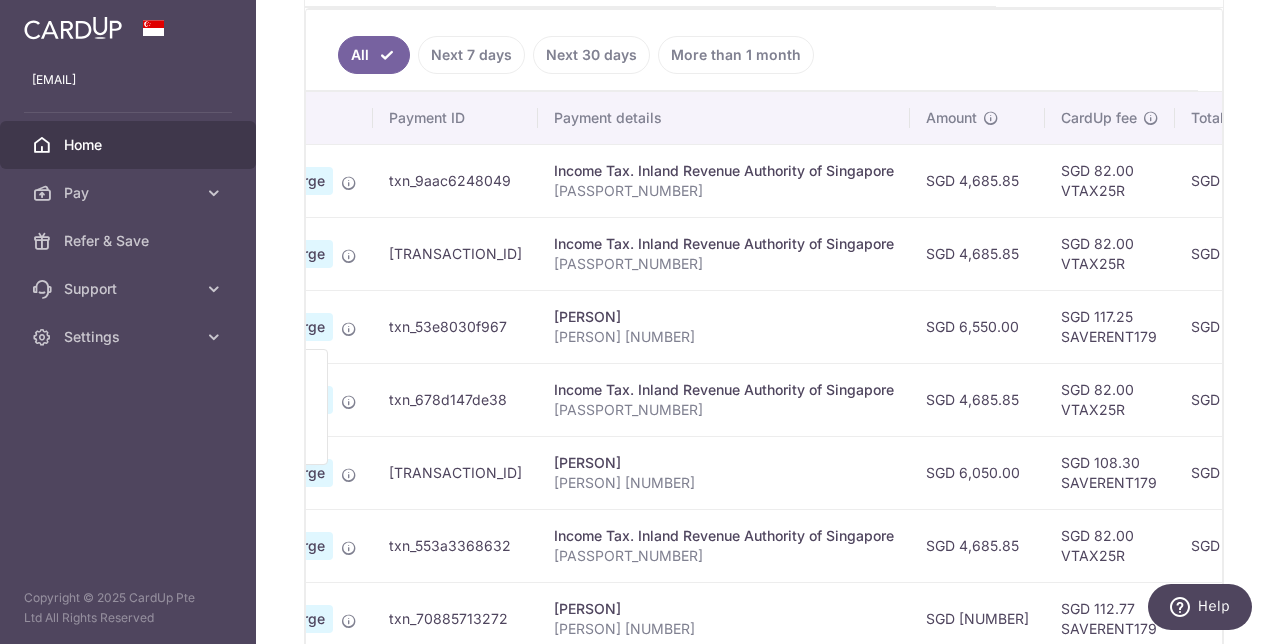 click on "Makena 0507" at bounding box center (724, 337) 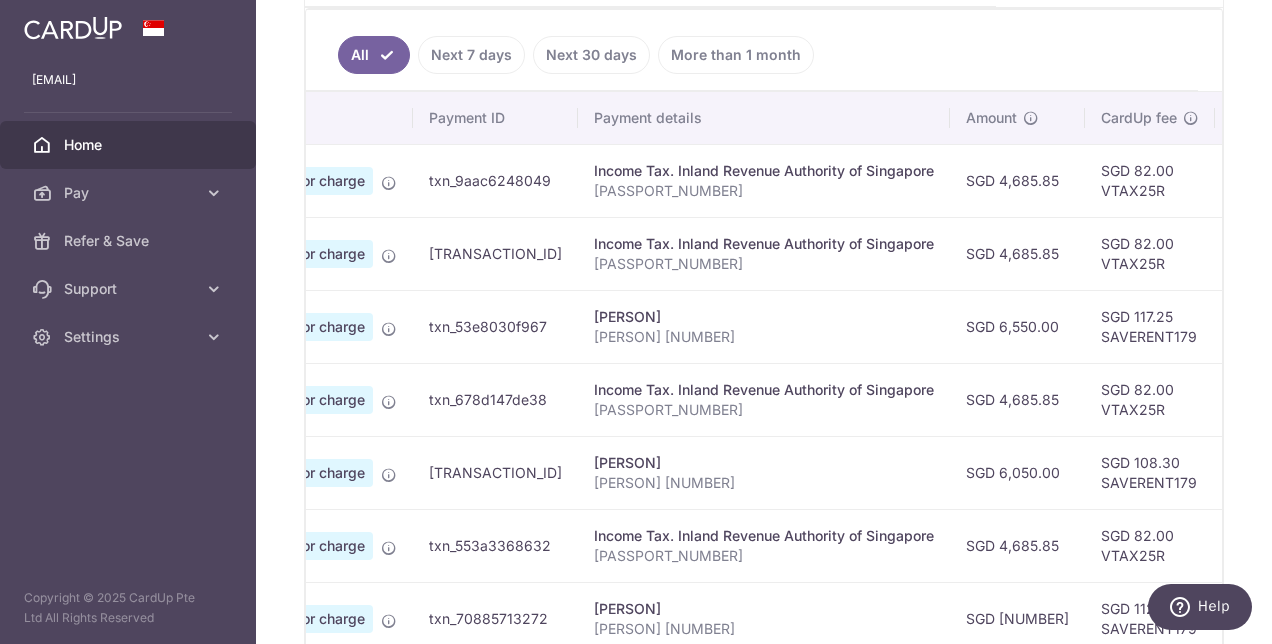 scroll, scrollTop: 0, scrollLeft: 0, axis: both 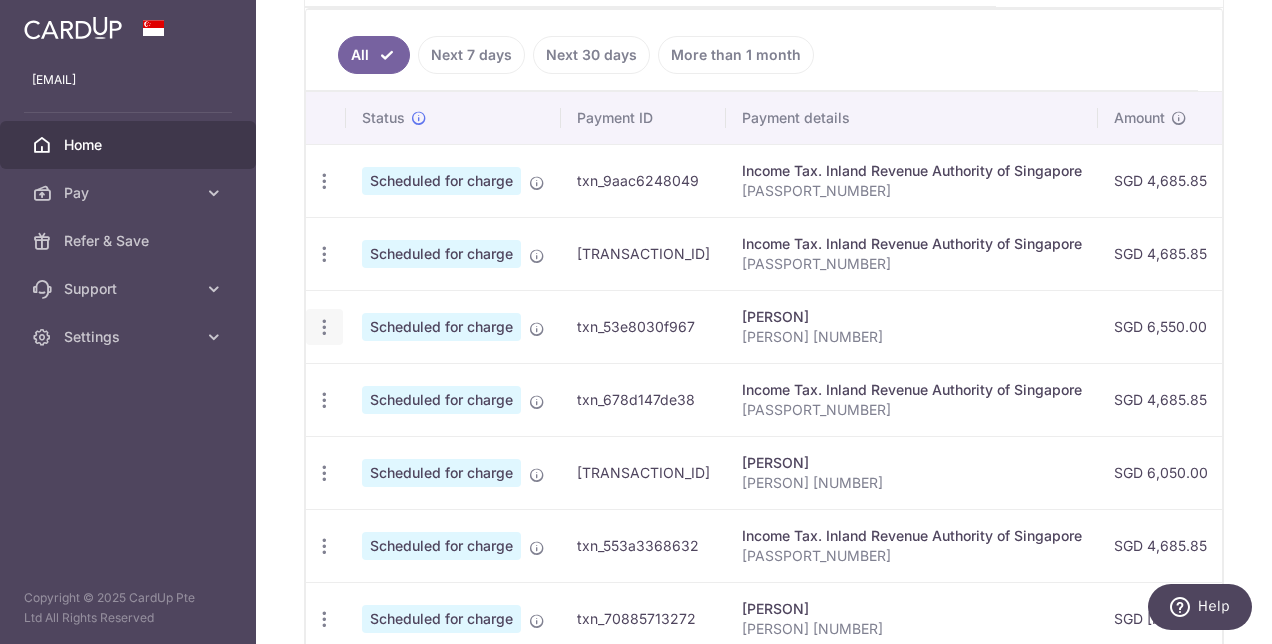 click at bounding box center [324, 181] 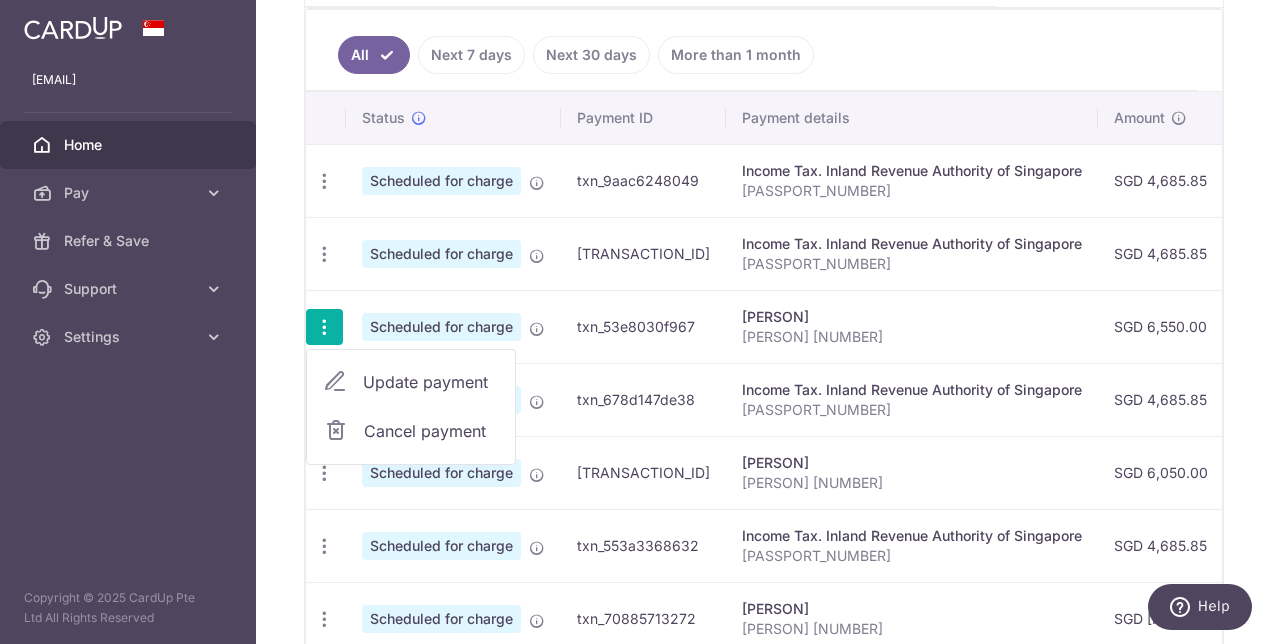 click on "Update payment" at bounding box center (431, 382) 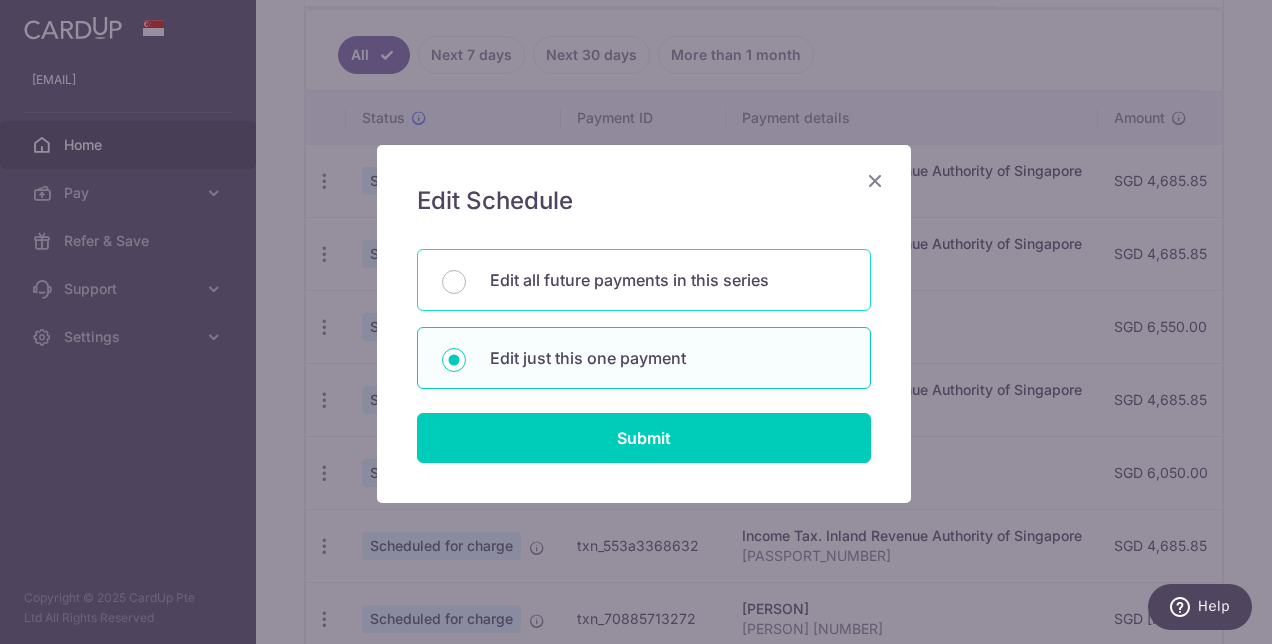 click on "Edit all future payments in this series" at bounding box center (644, 280) 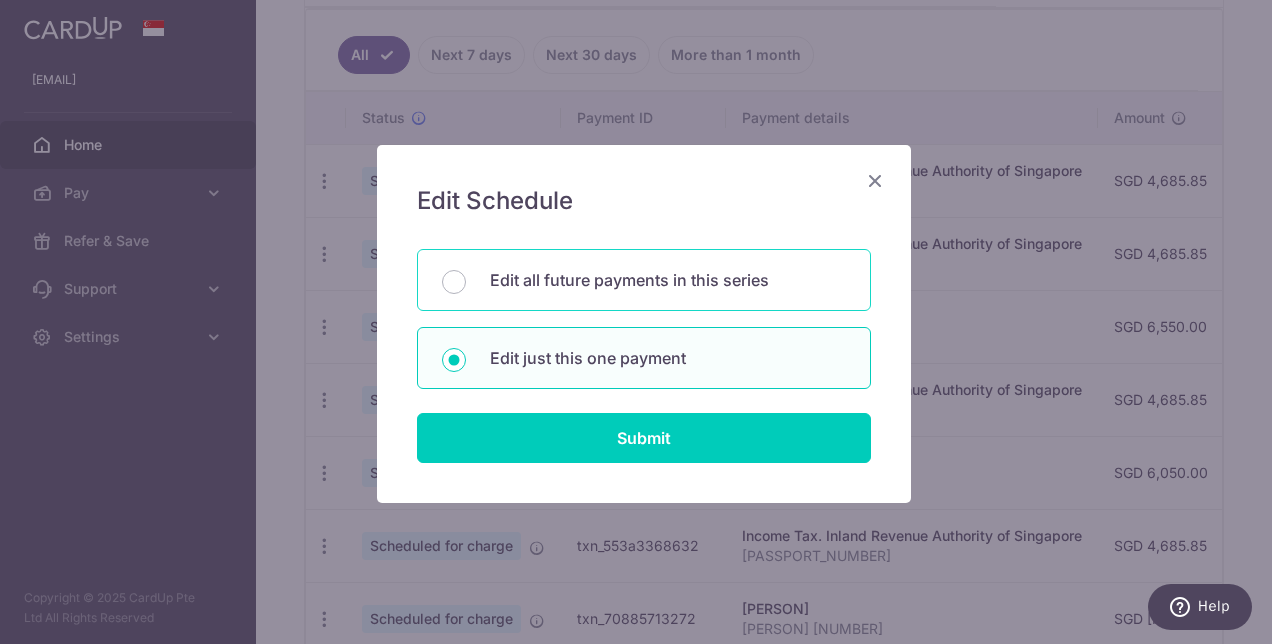 radio on "true" 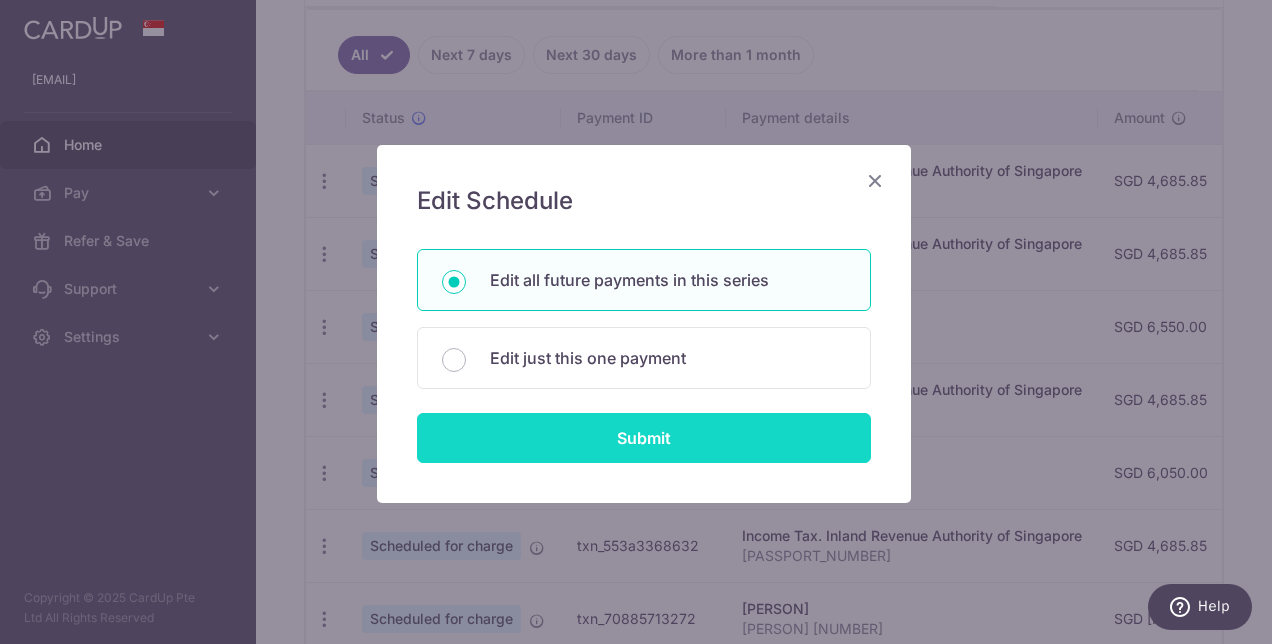 click on "Submit" at bounding box center (644, 438) 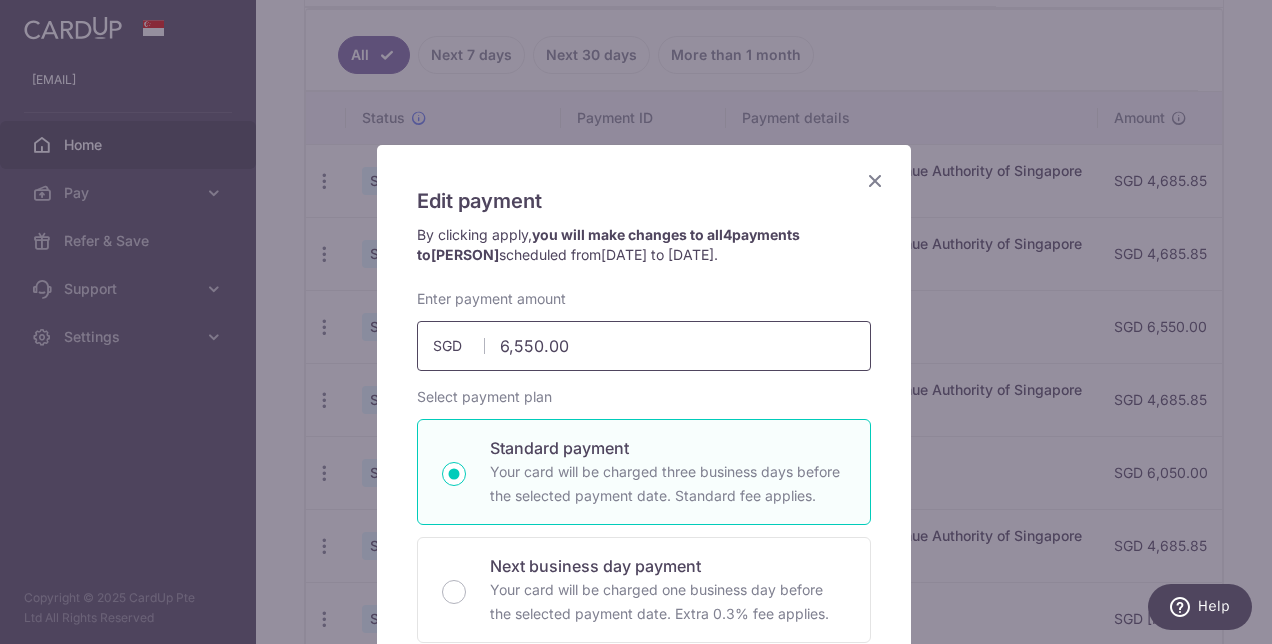 drag, startPoint x: 610, startPoint y: 351, endPoint x: 478, endPoint y: 331, distance: 133.50656 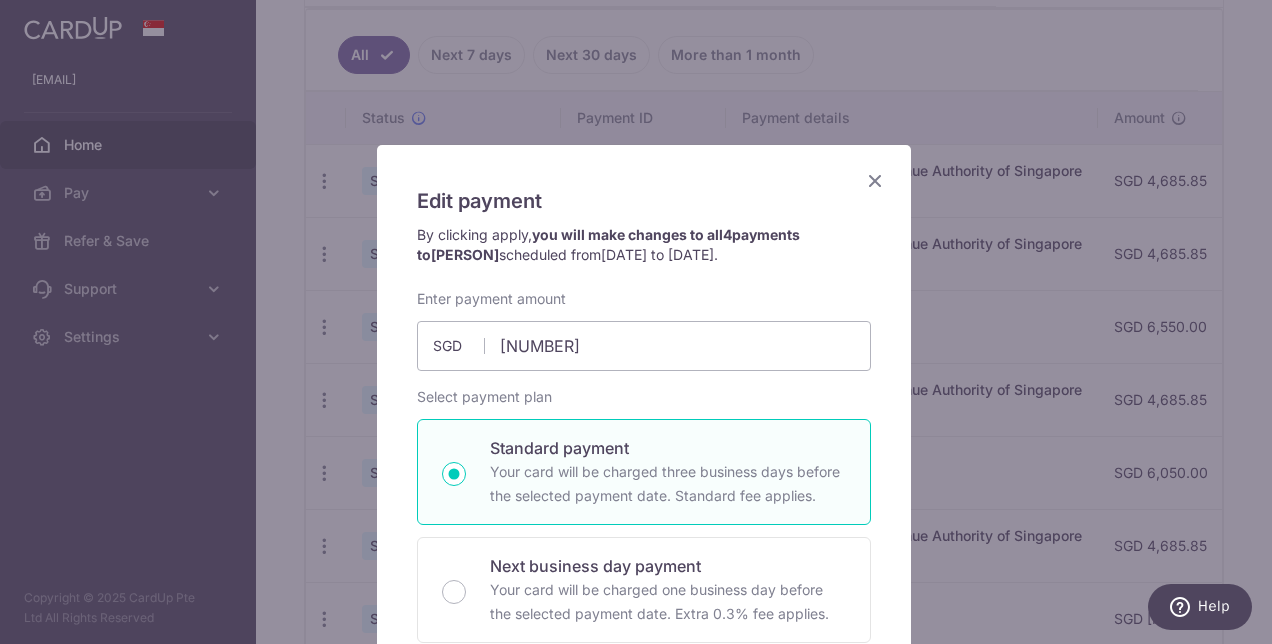 type on "6,300.00" 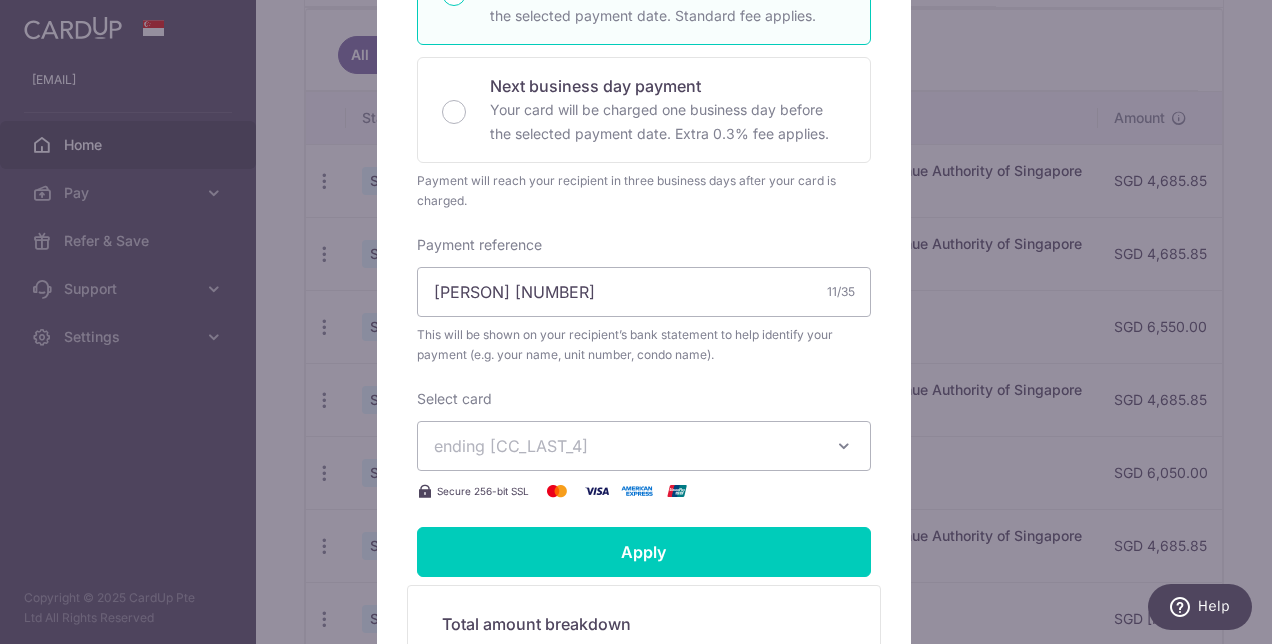 scroll, scrollTop: 520, scrollLeft: 0, axis: vertical 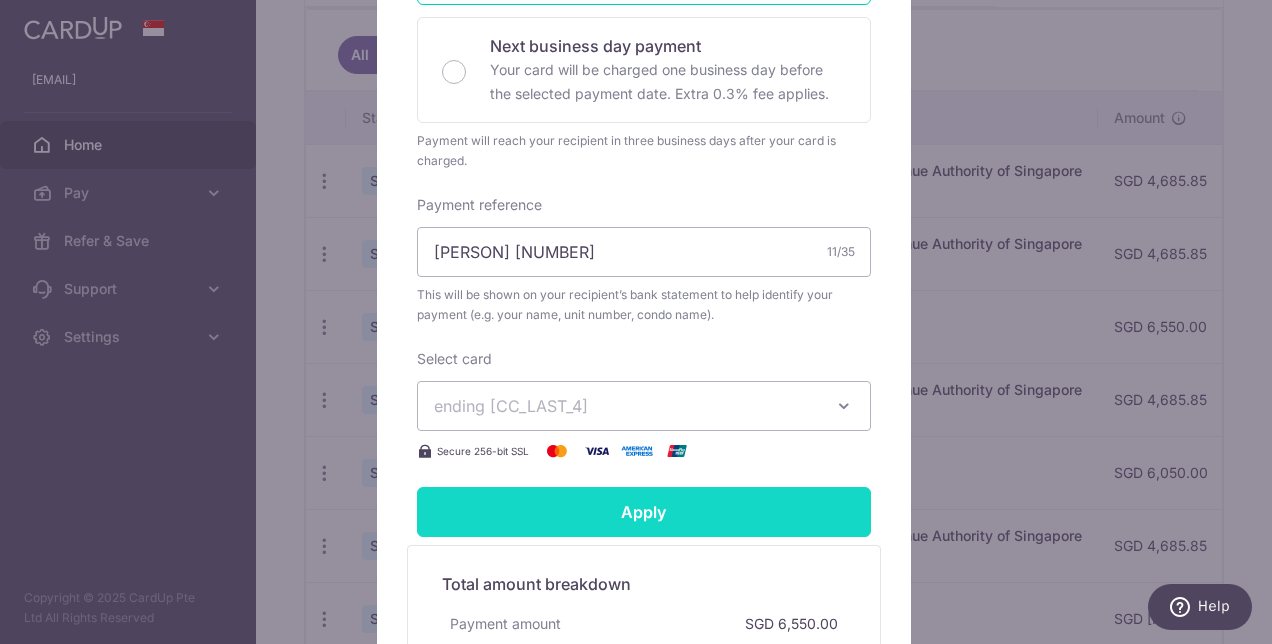 click on "Apply" at bounding box center [644, 512] 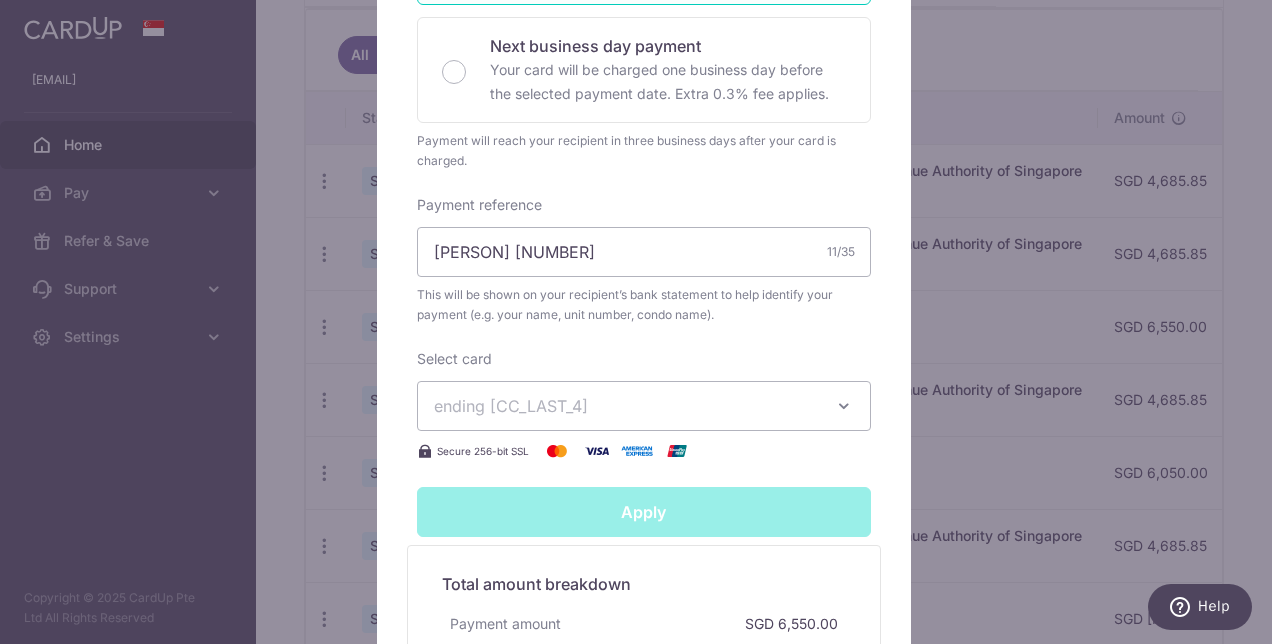type on "Successfully Applied" 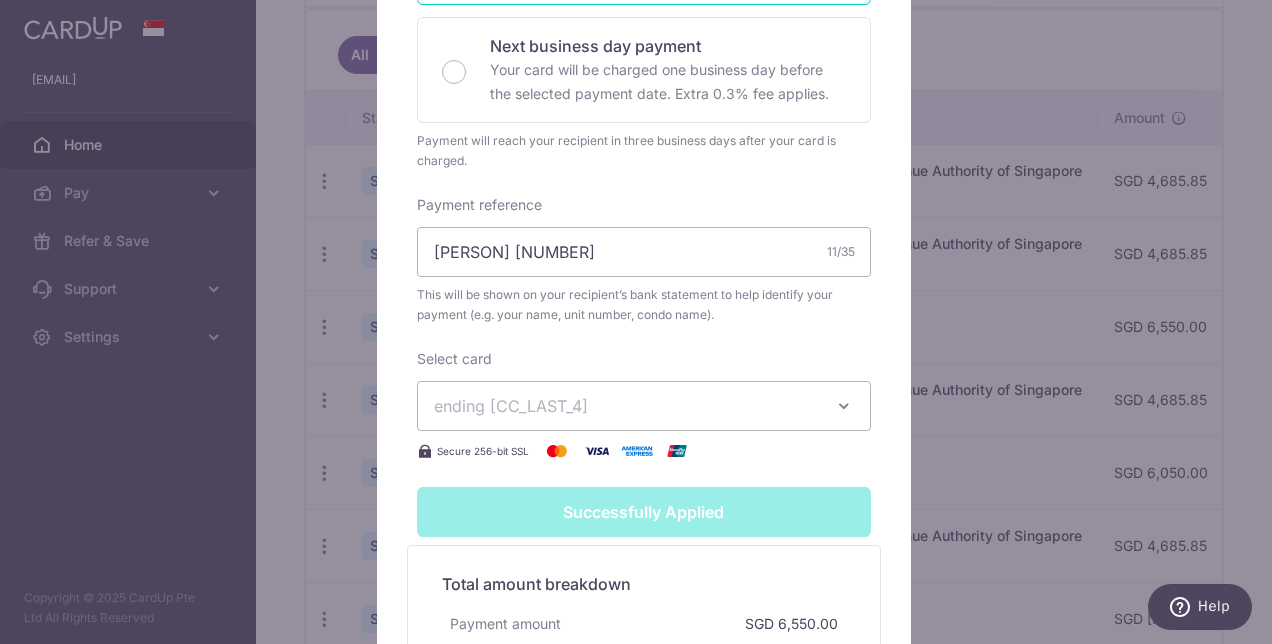 scroll, scrollTop: 589, scrollLeft: 0, axis: vertical 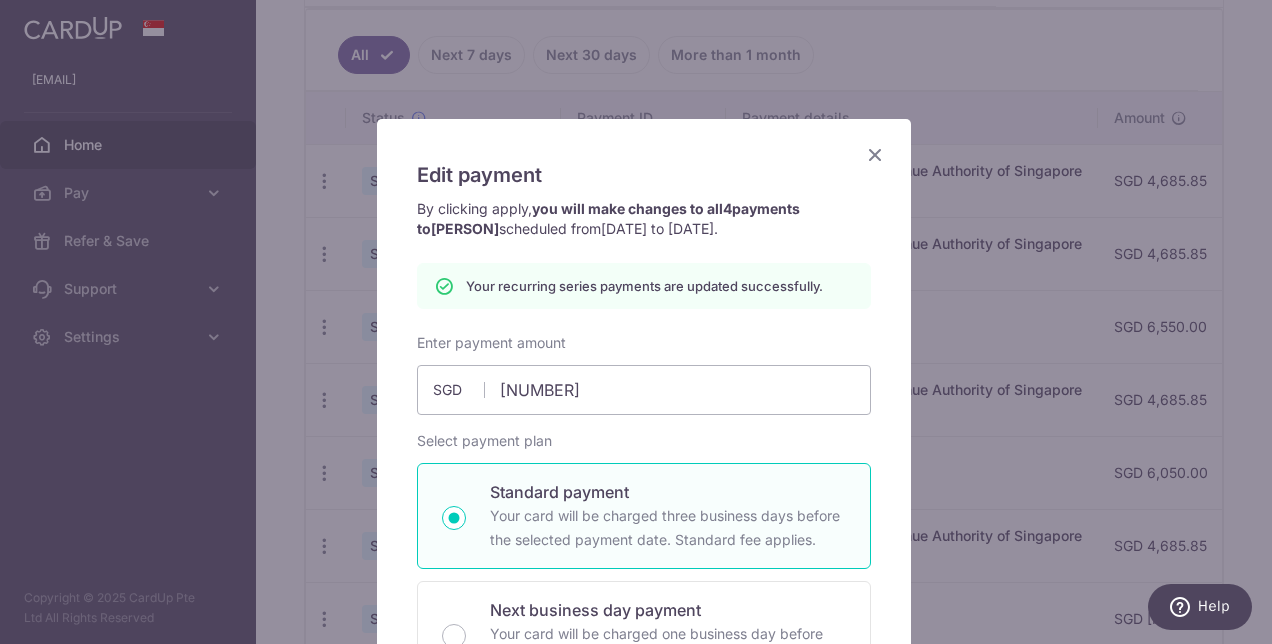 click at bounding box center [875, 154] 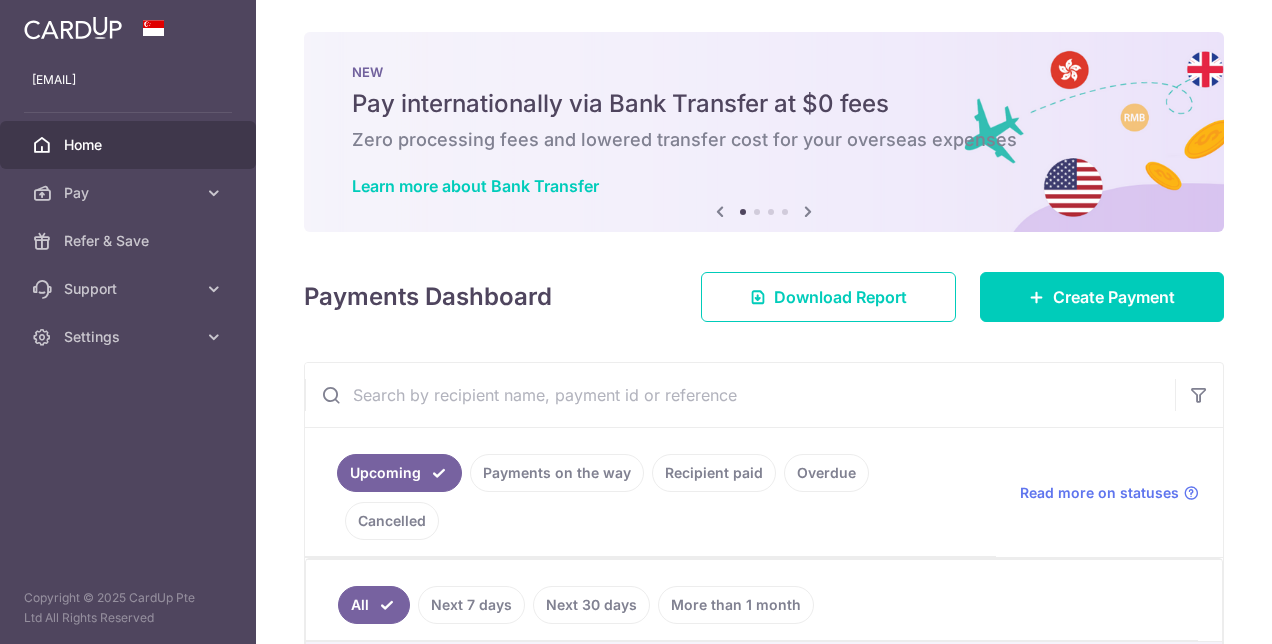 scroll, scrollTop: 0, scrollLeft: 0, axis: both 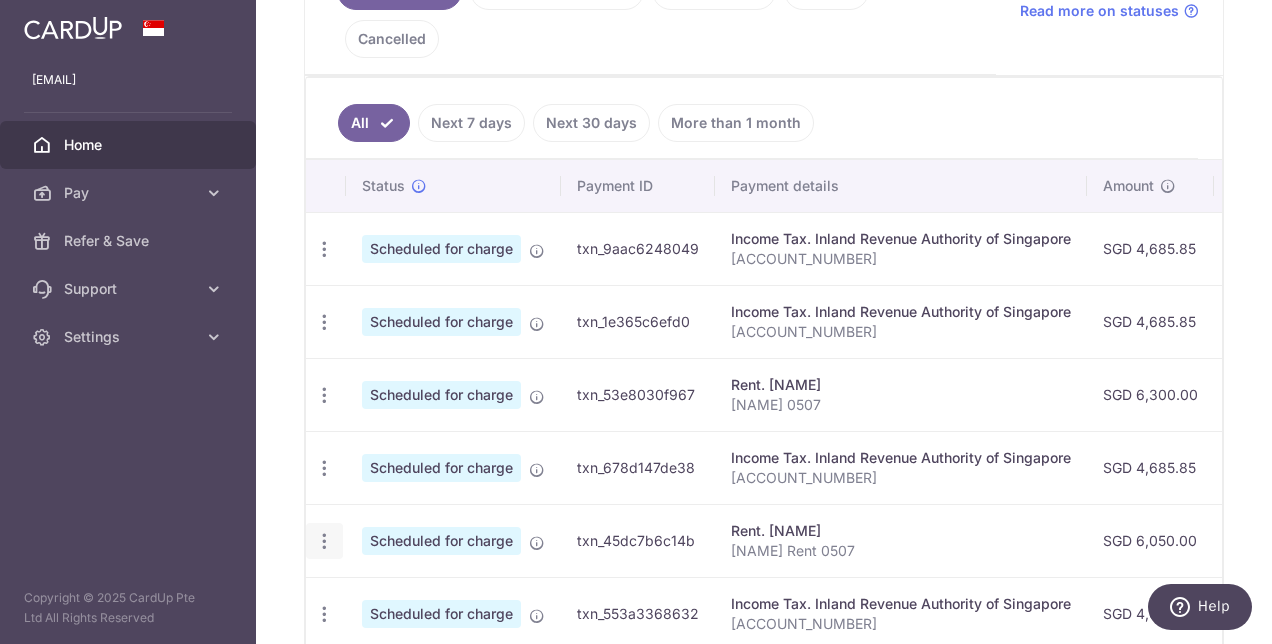 click at bounding box center (324, 249) 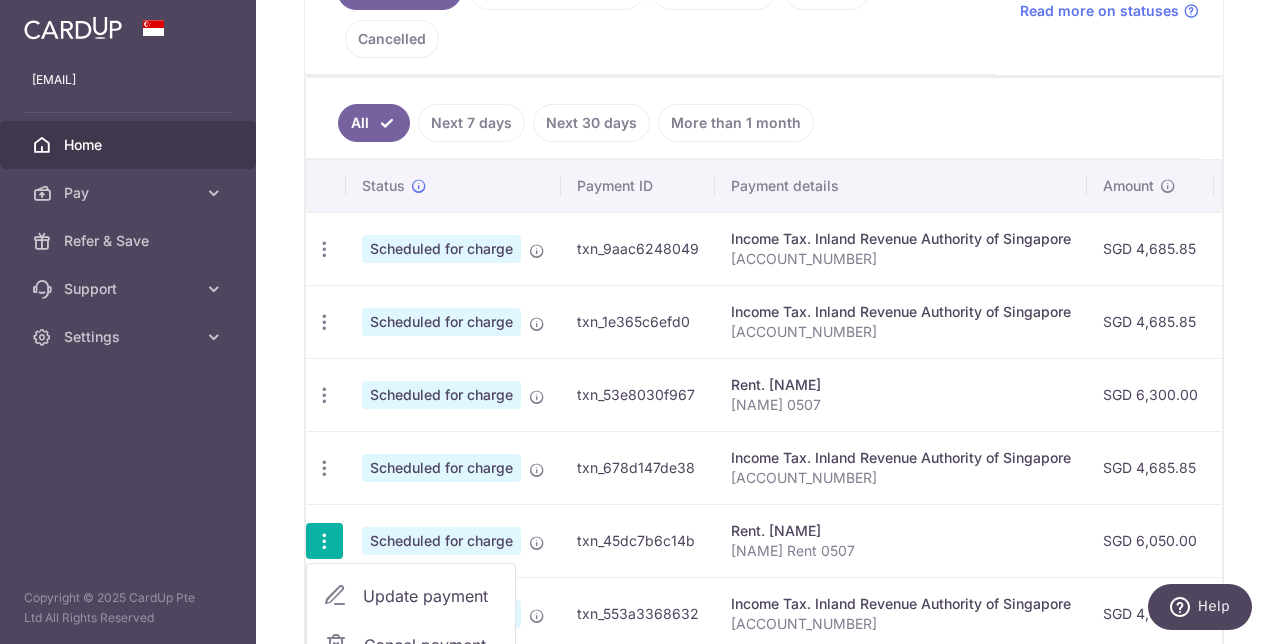 click on "Update payment" at bounding box center [431, 596] 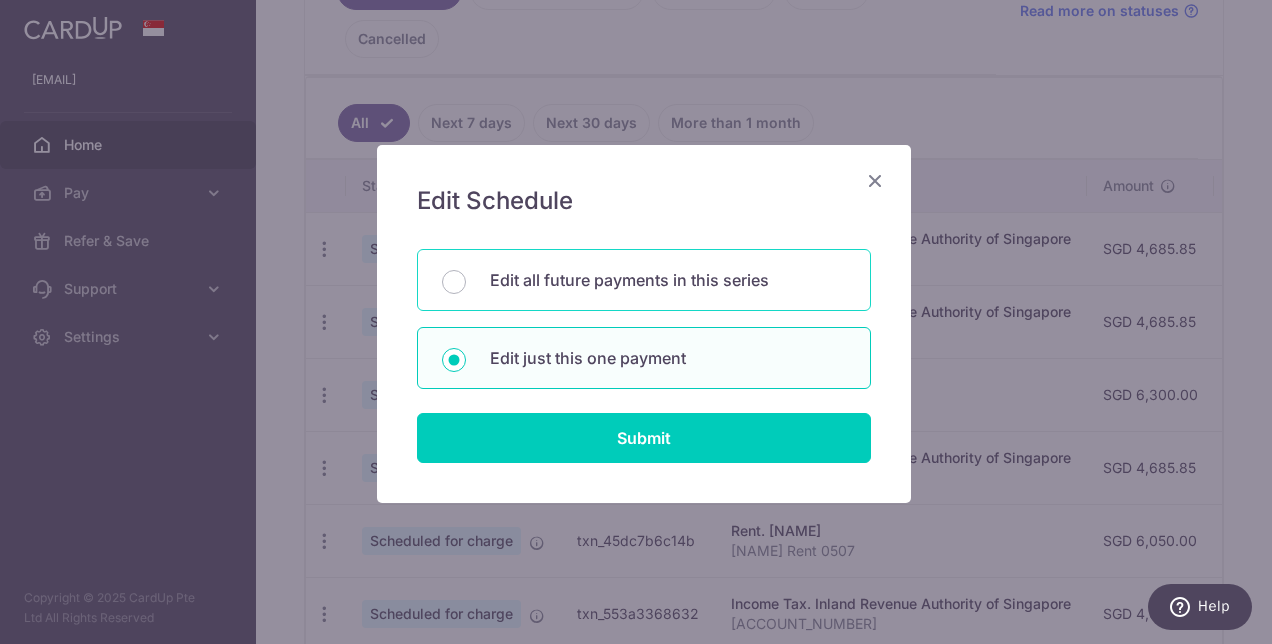 click on "Edit all future payments in this series" at bounding box center [644, 280] 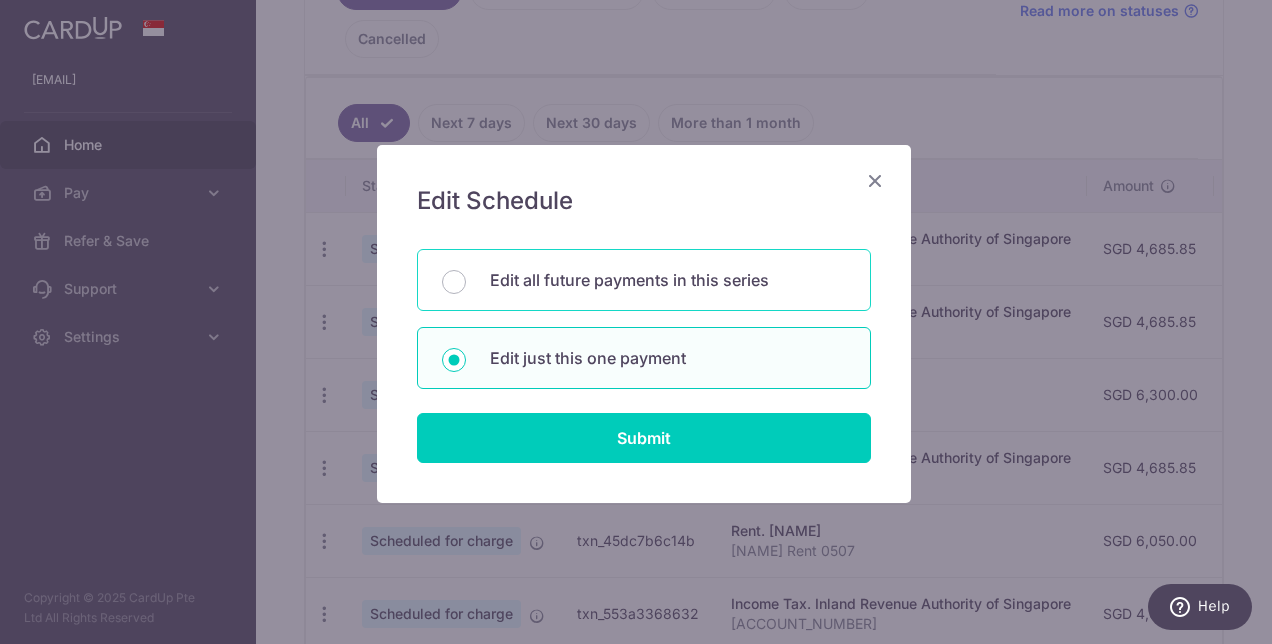 radio on "true" 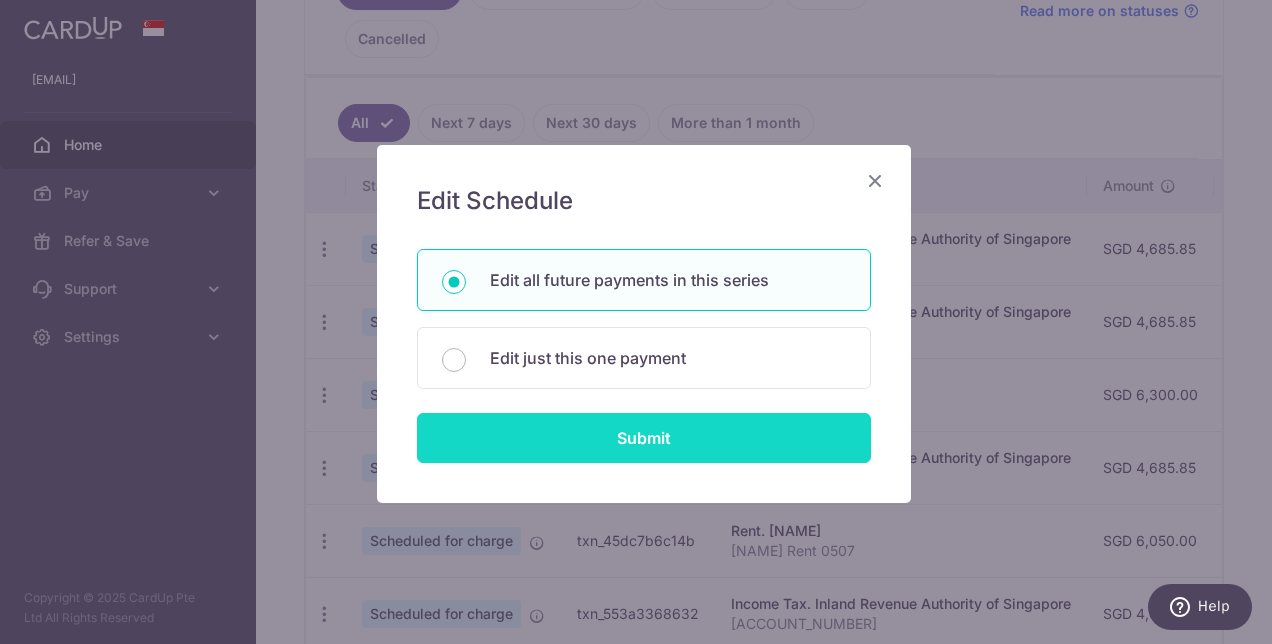 click on "Submit" at bounding box center [644, 438] 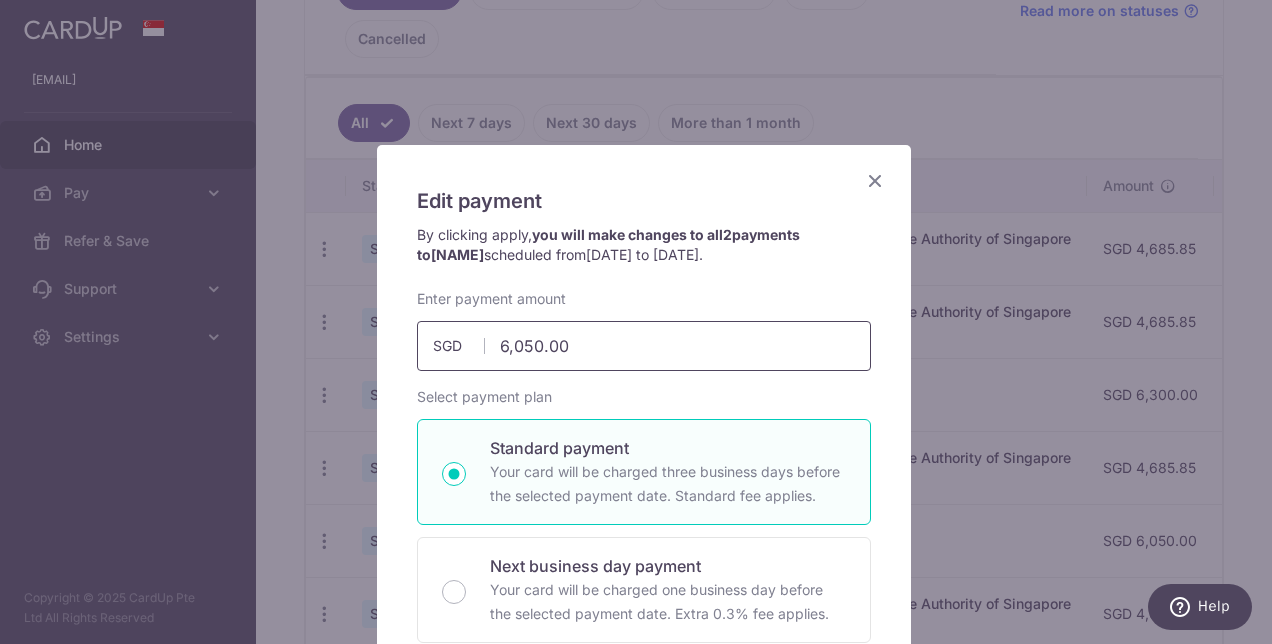 click on "6,050.00" at bounding box center (644, 346) 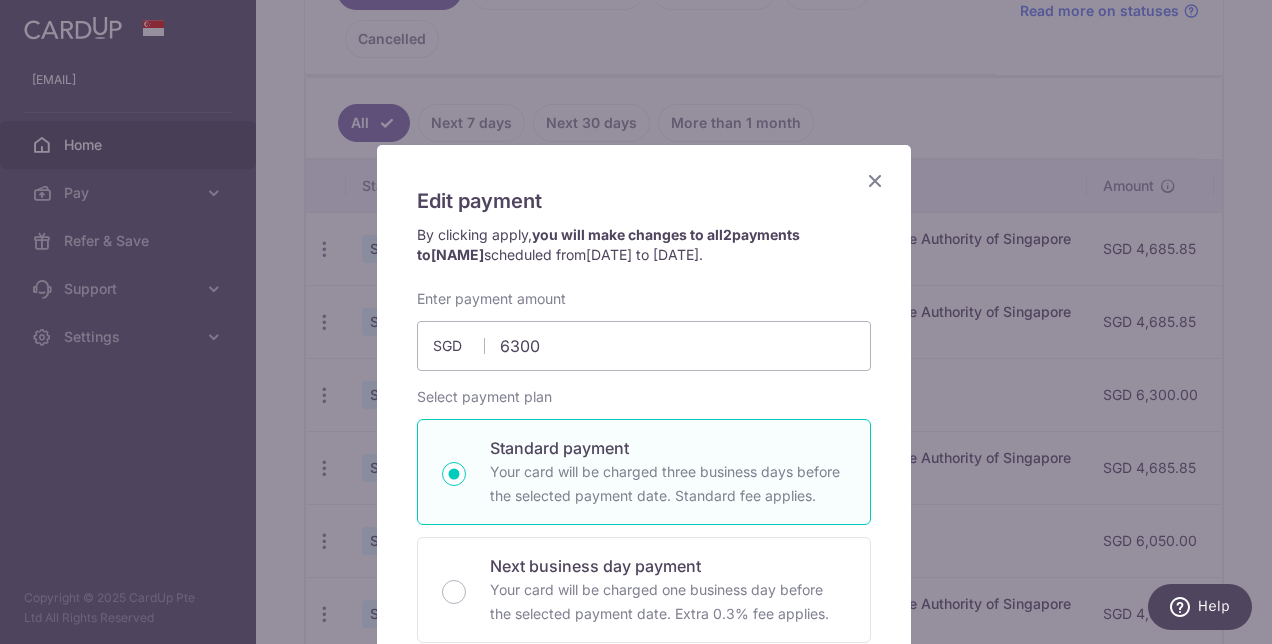 type on "[AMOUNT]" 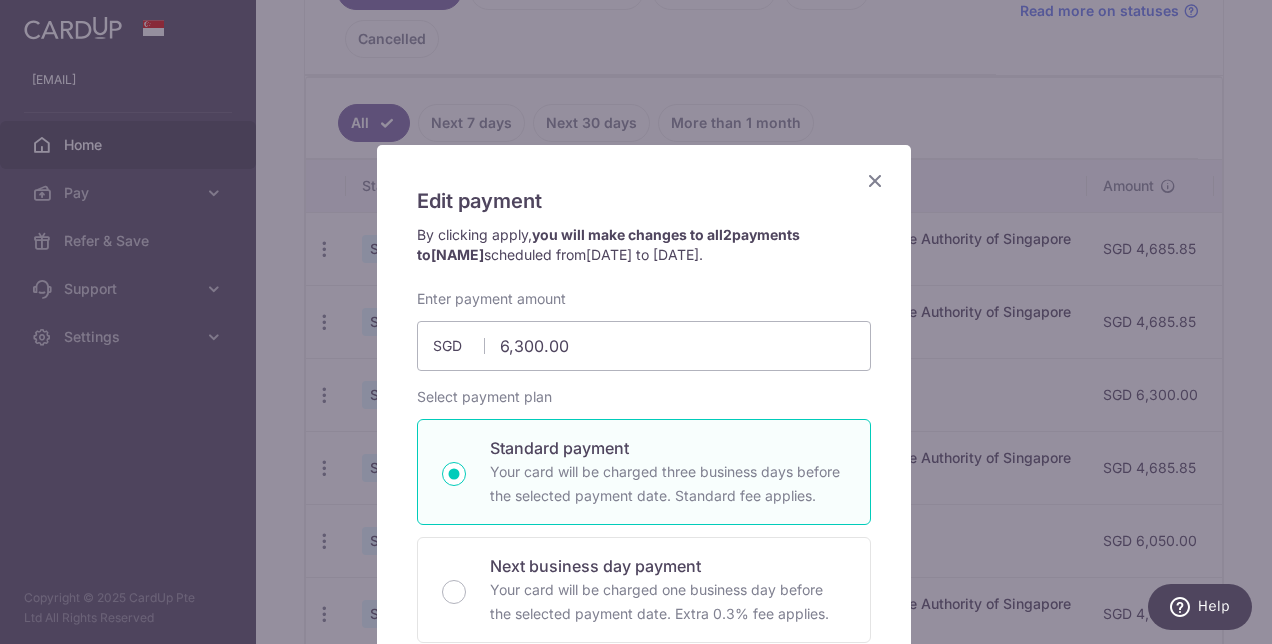 scroll, scrollTop: 563, scrollLeft: 0, axis: vertical 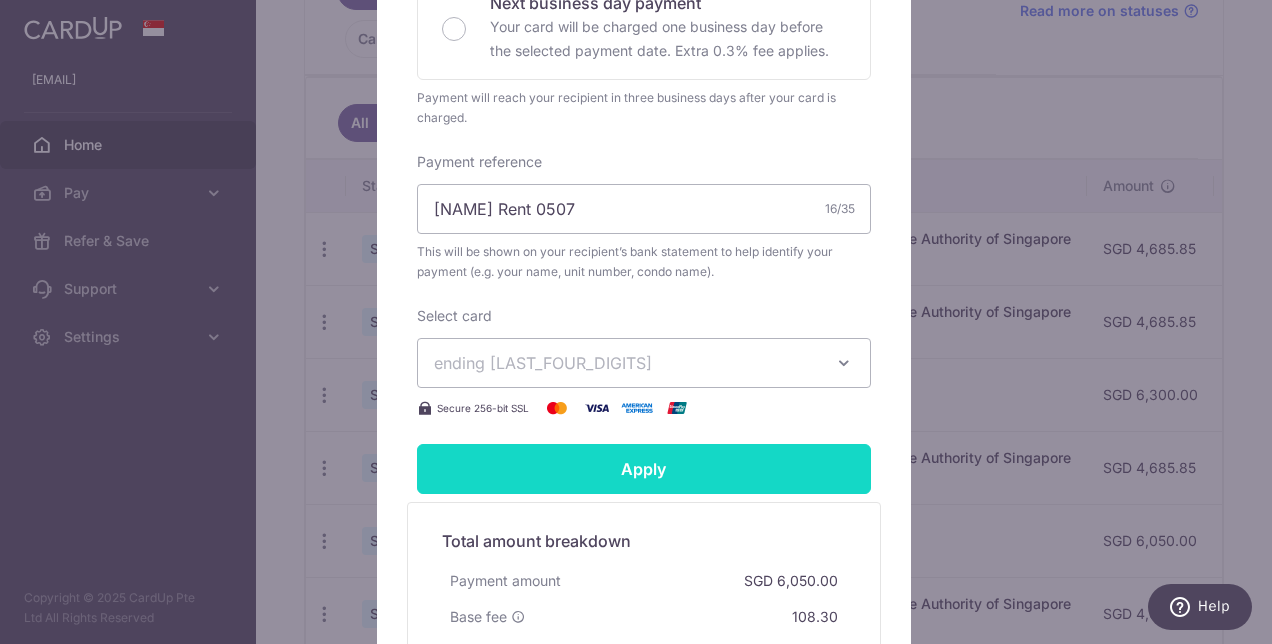 click on "Apply" at bounding box center [644, 469] 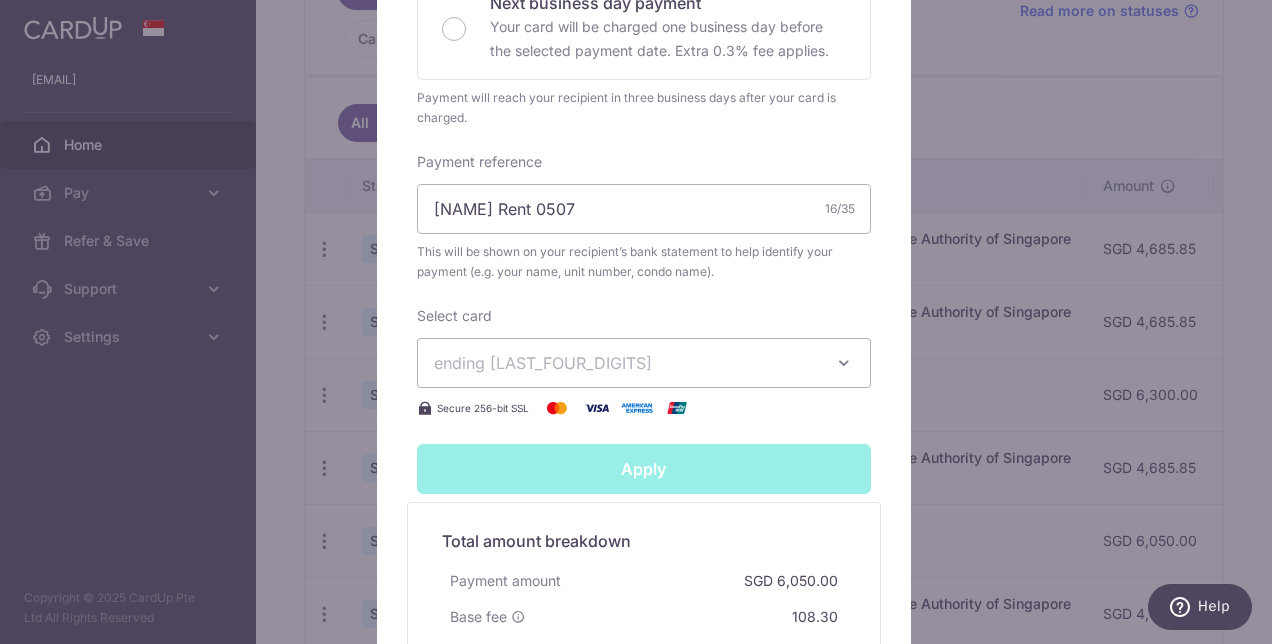 type on "Successfully Applied" 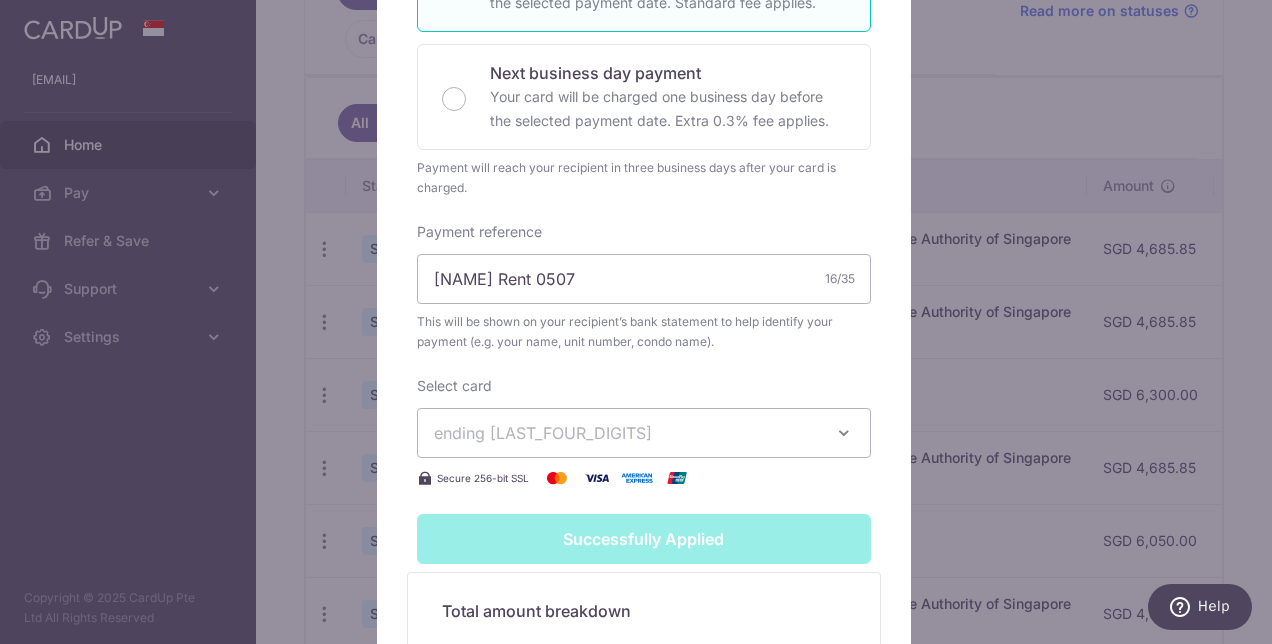 scroll, scrollTop: 632, scrollLeft: 0, axis: vertical 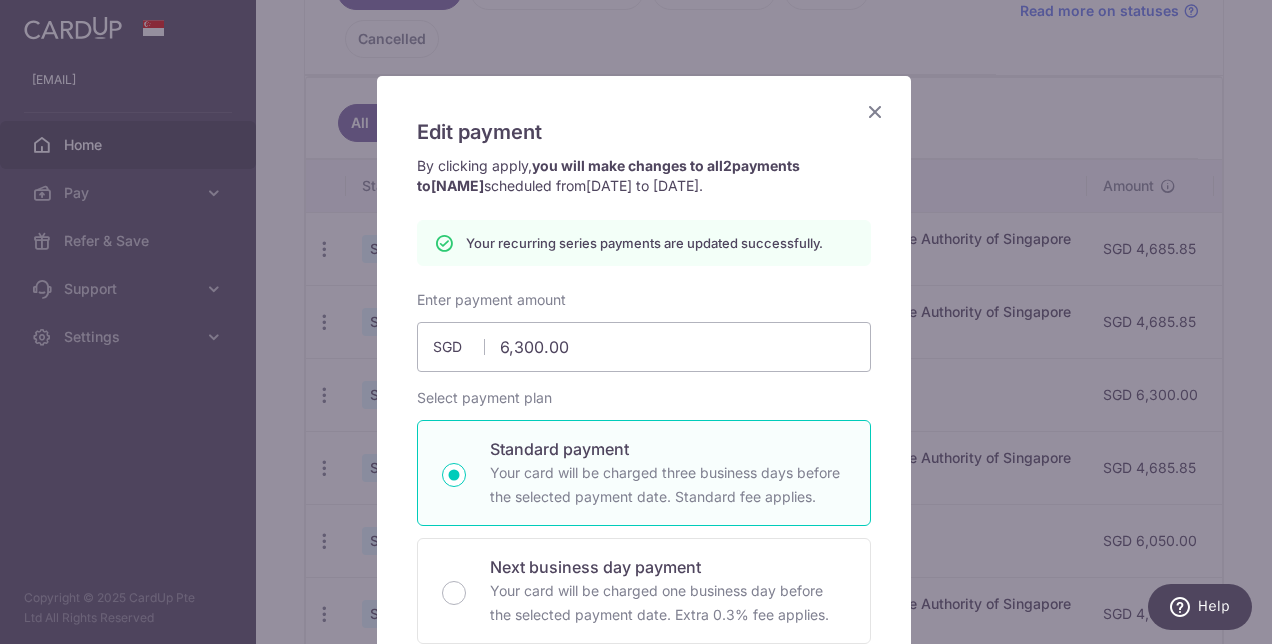 click at bounding box center [875, 111] 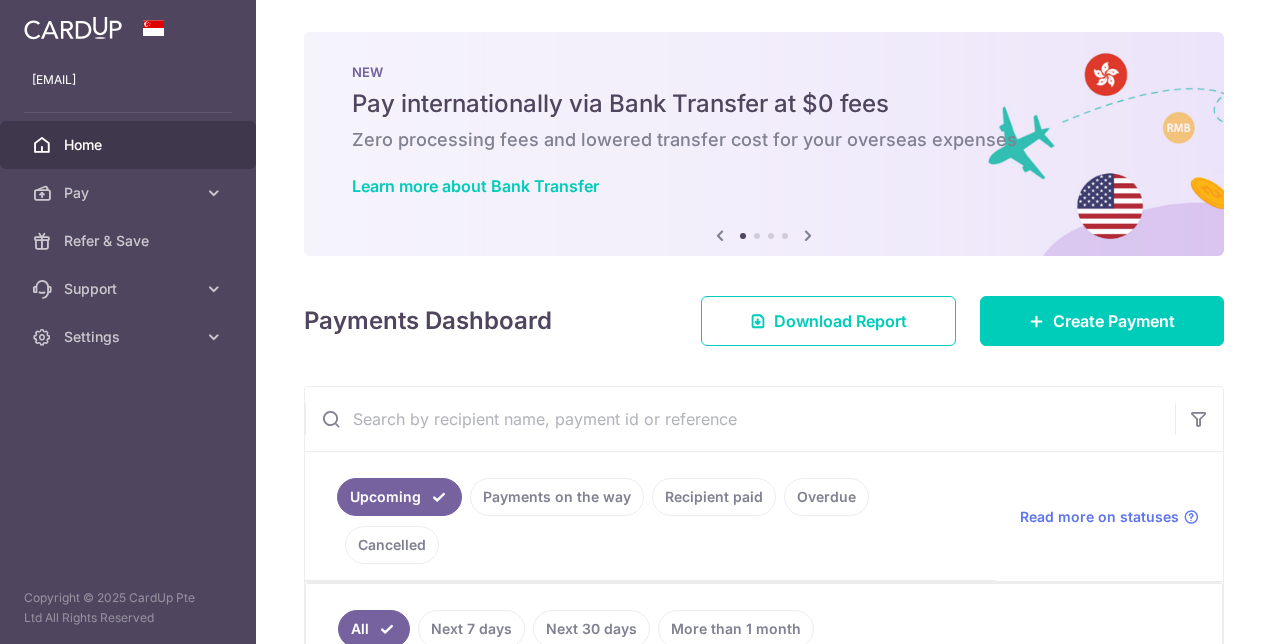 scroll, scrollTop: 0, scrollLeft: 0, axis: both 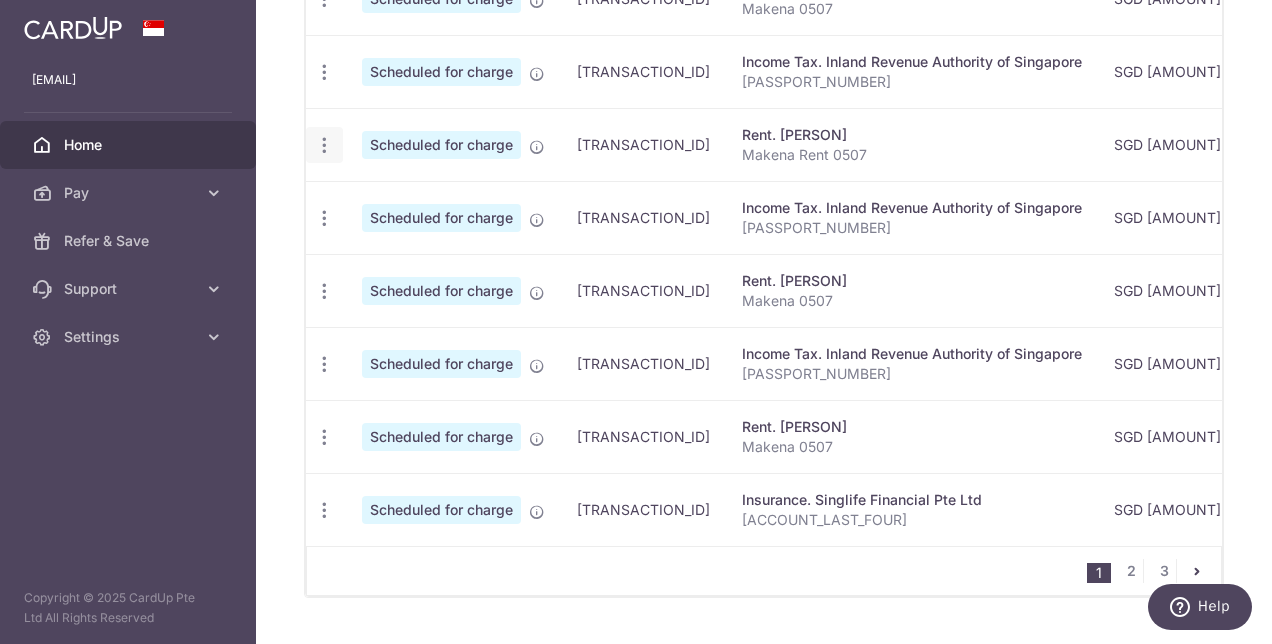 click at bounding box center (324, -147) 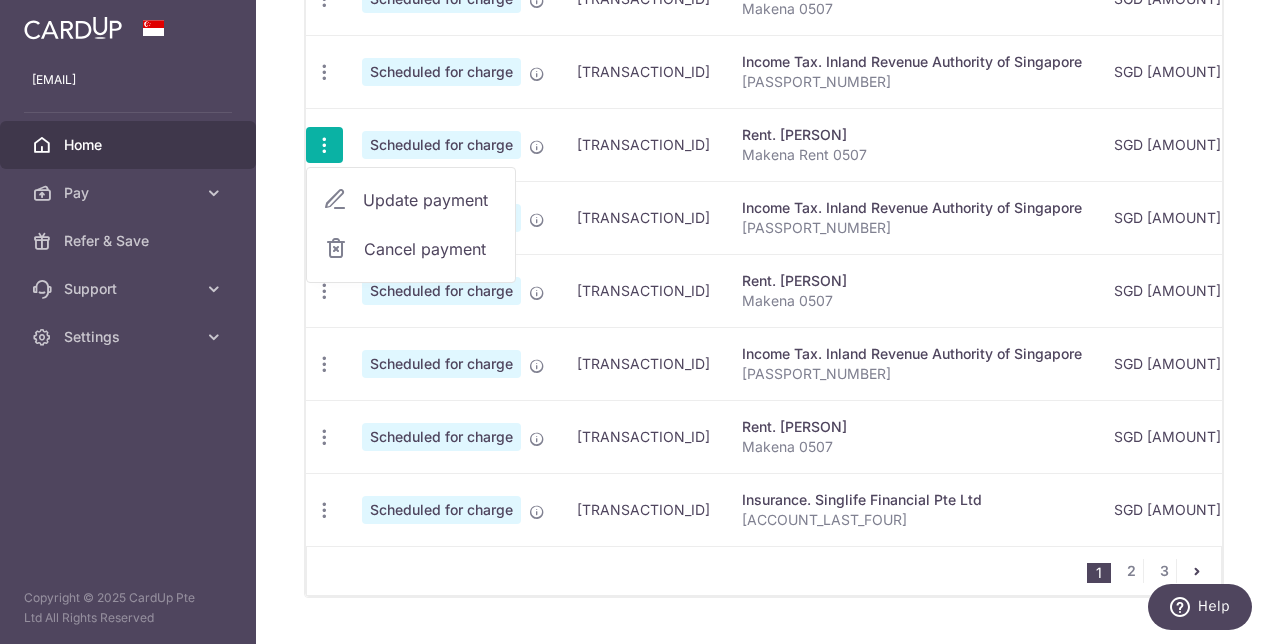 click on "Update payment" at bounding box center (431, 200) 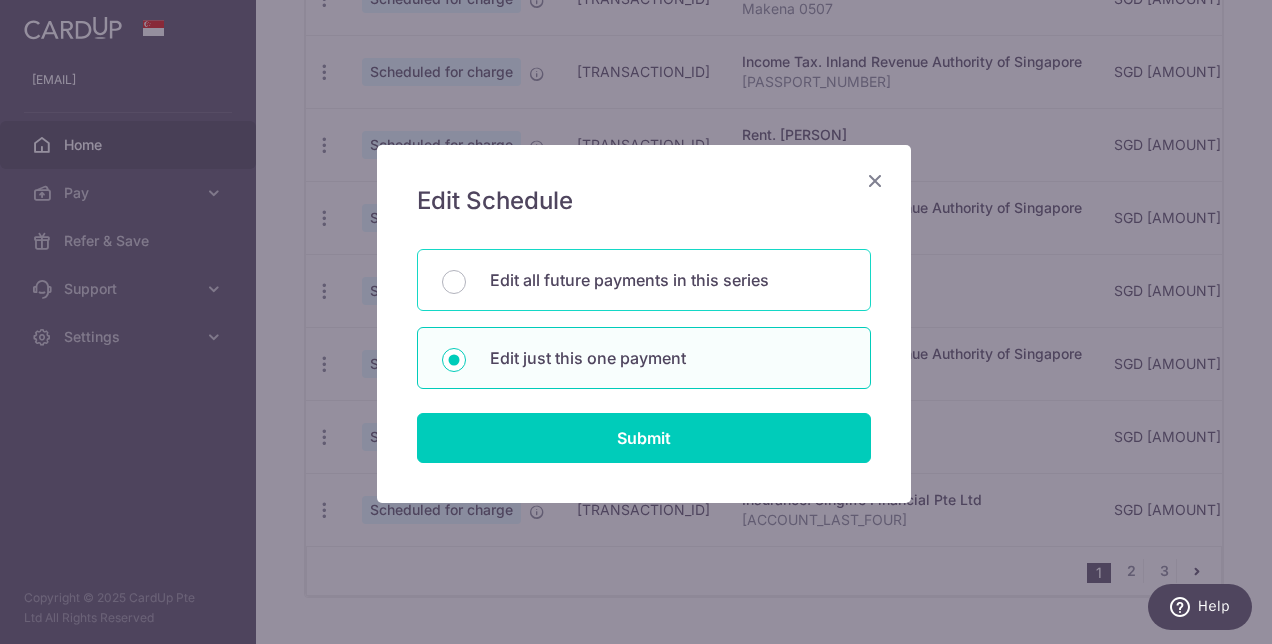 click on "Edit all future payments in this series" at bounding box center [644, 280] 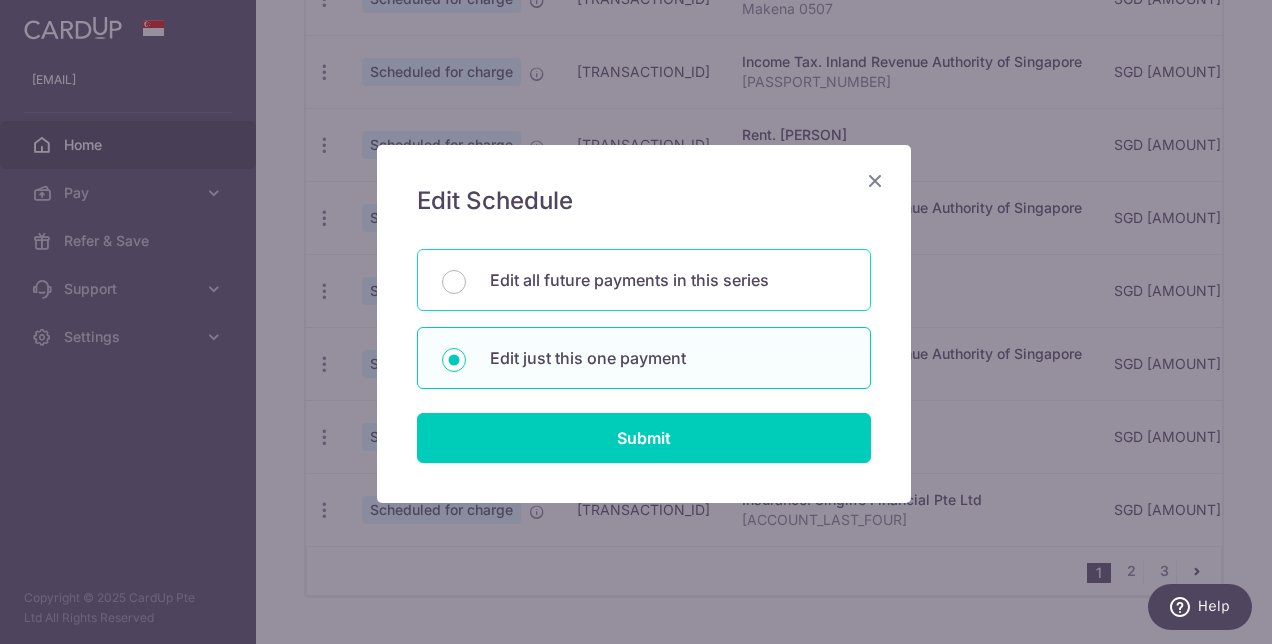 radio on "true" 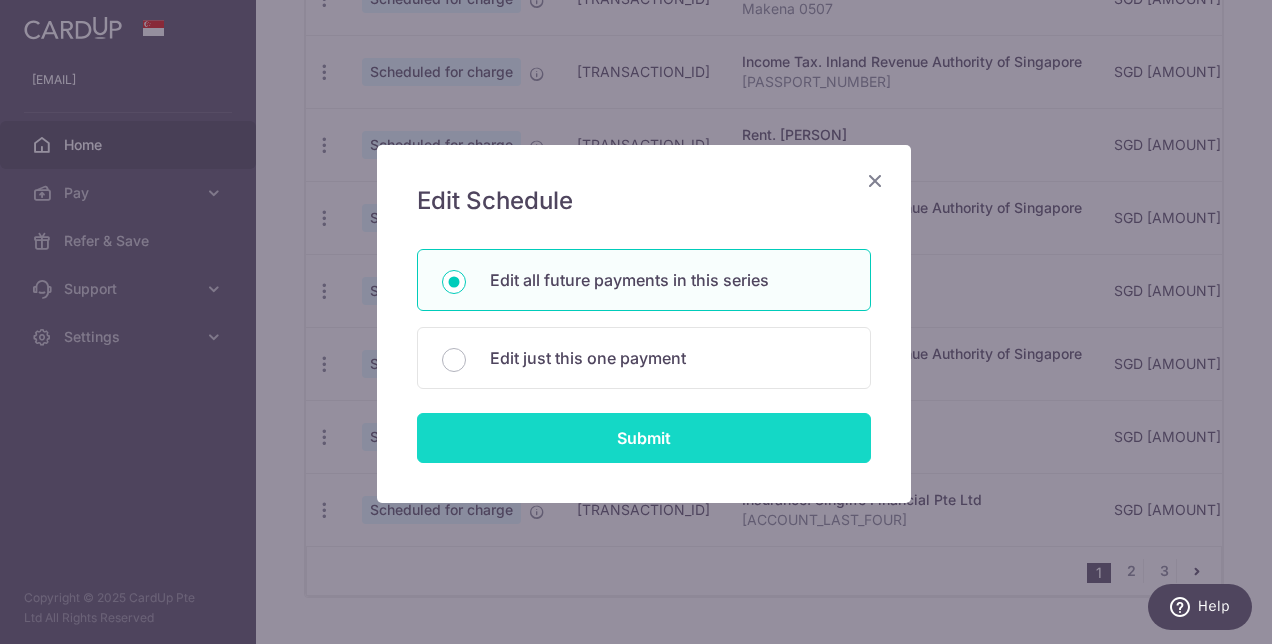 click on "Submit" at bounding box center [644, 438] 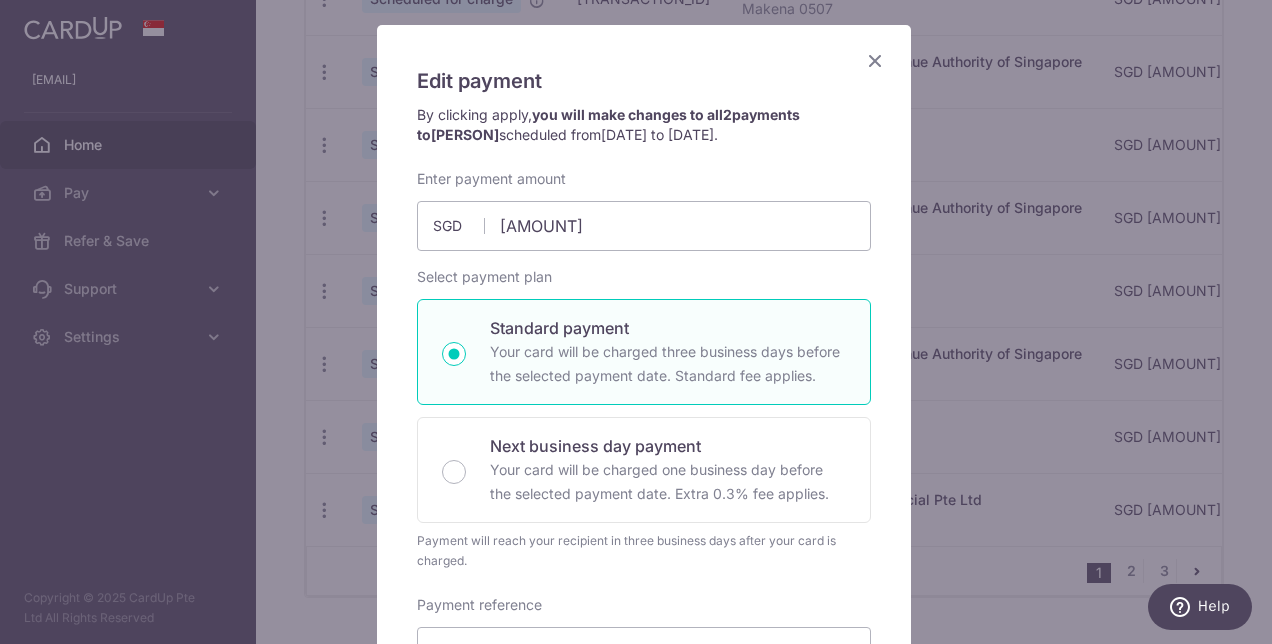 scroll, scrollTop: 80, scrollLeft: 0, axis: vertical 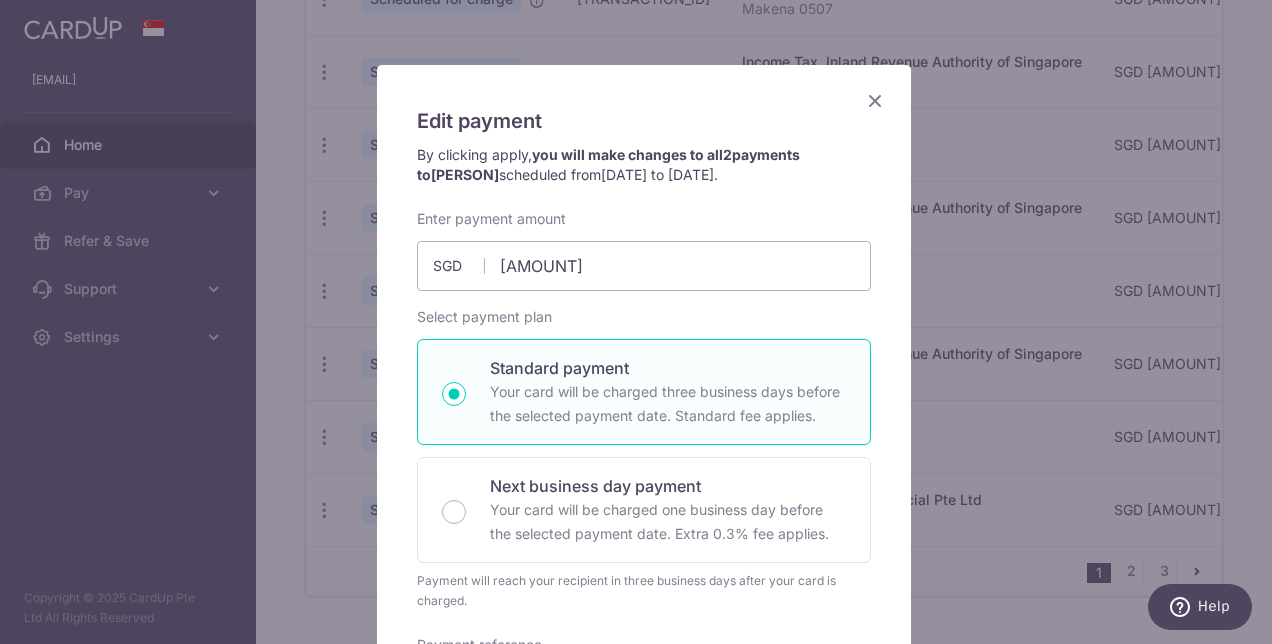 click at bounding box center [875, 100] 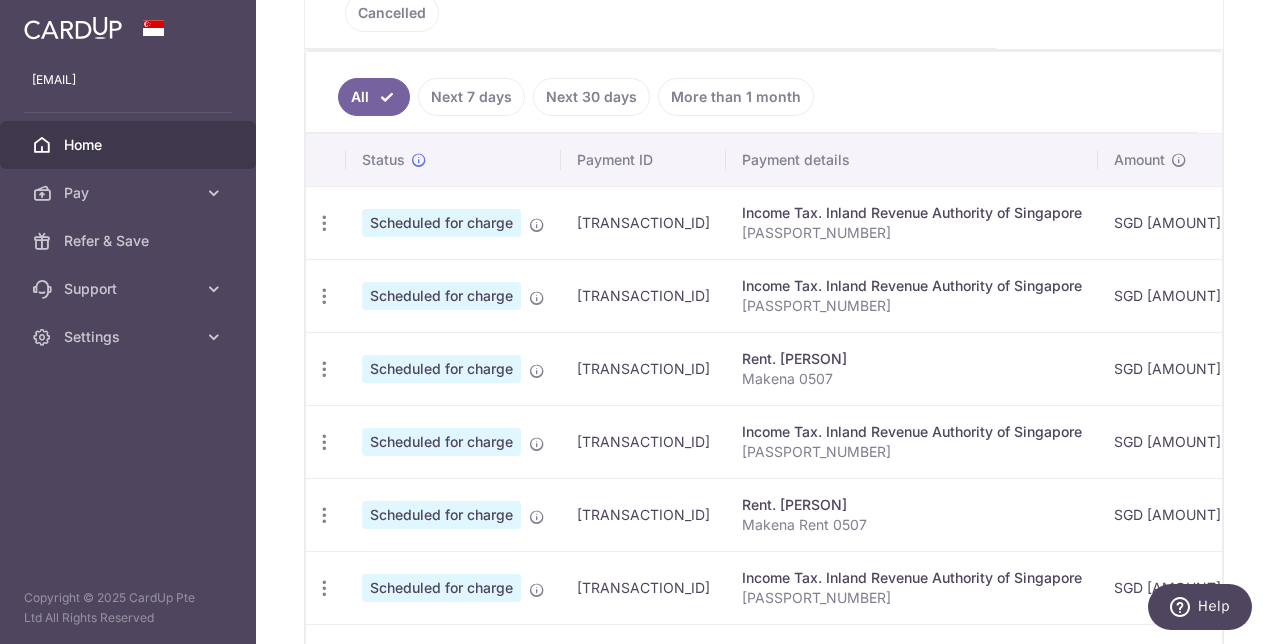 scroll, scrollTop: 526, scrollLeft: 0, axis: vertical 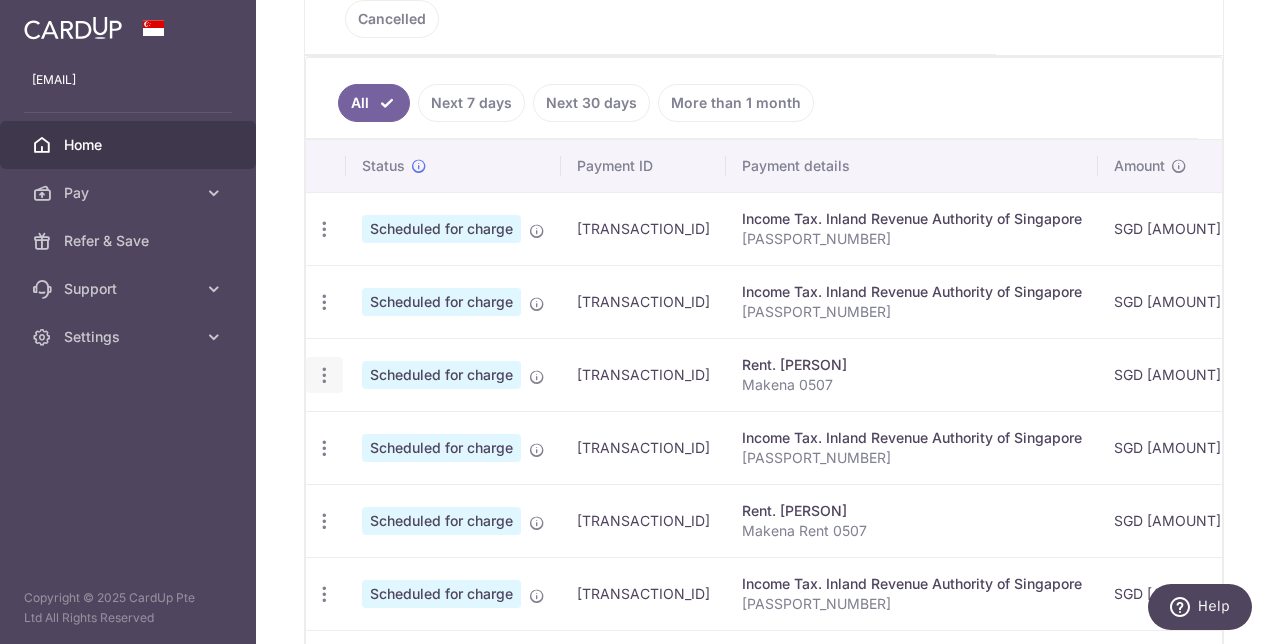 click at bounding box center (324, 229) 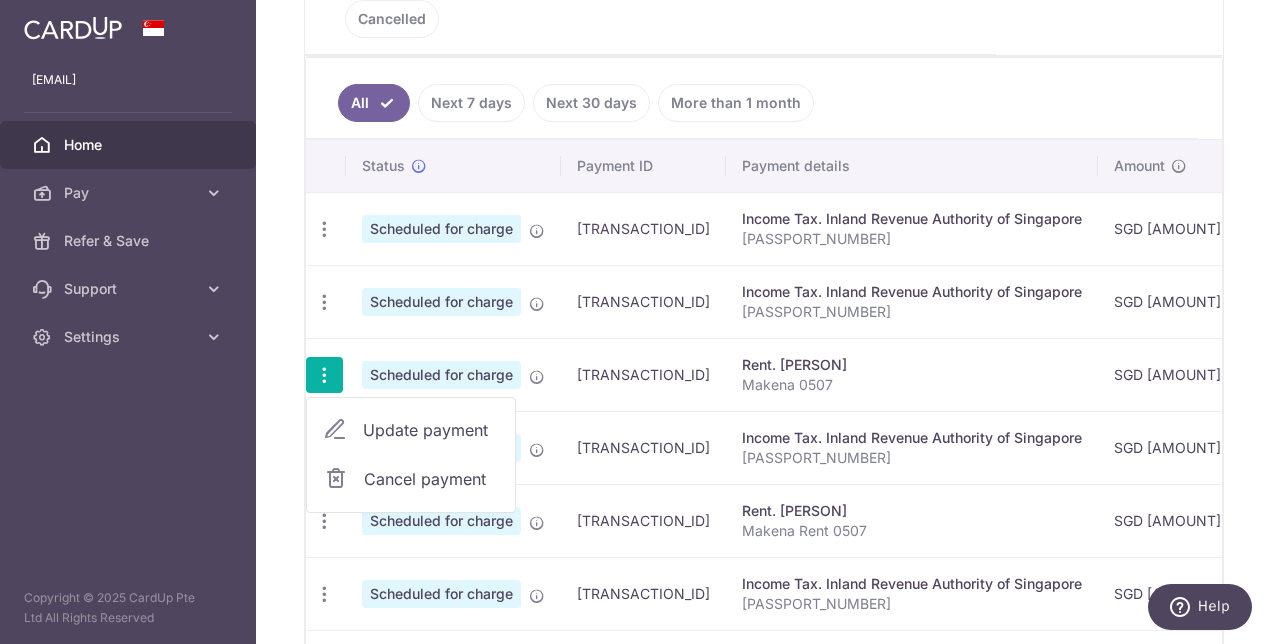 click on "Update payment" at bounding box center (431, 430) 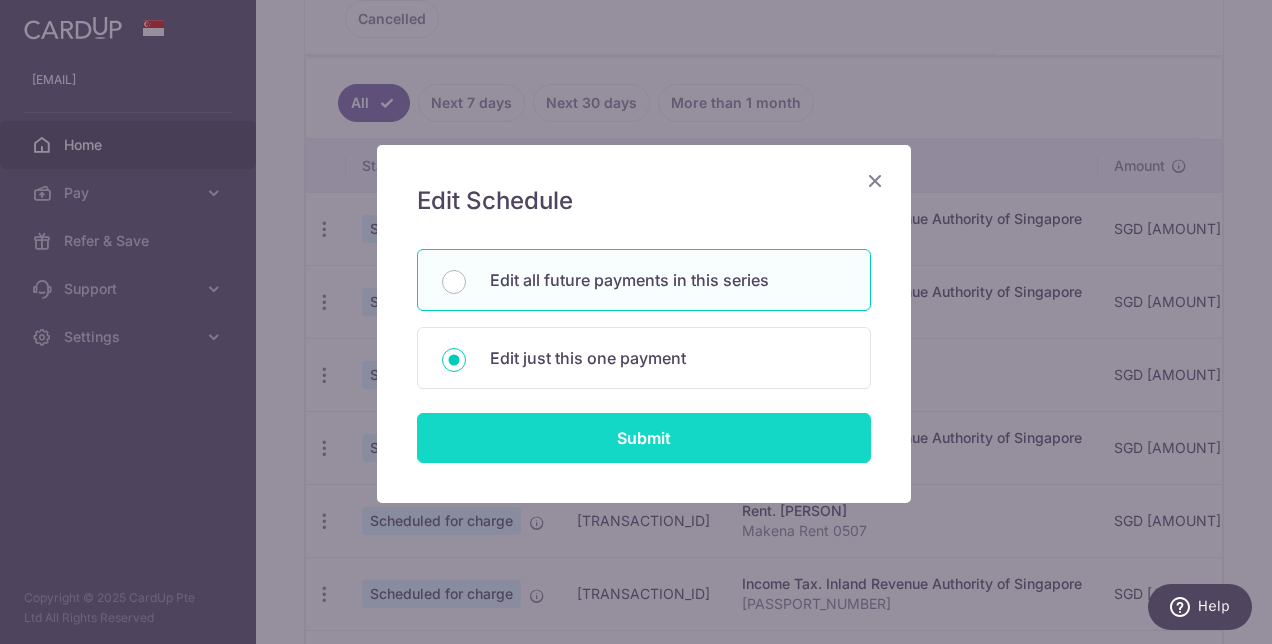 click on "Submit" at bounding box center [644, 438] 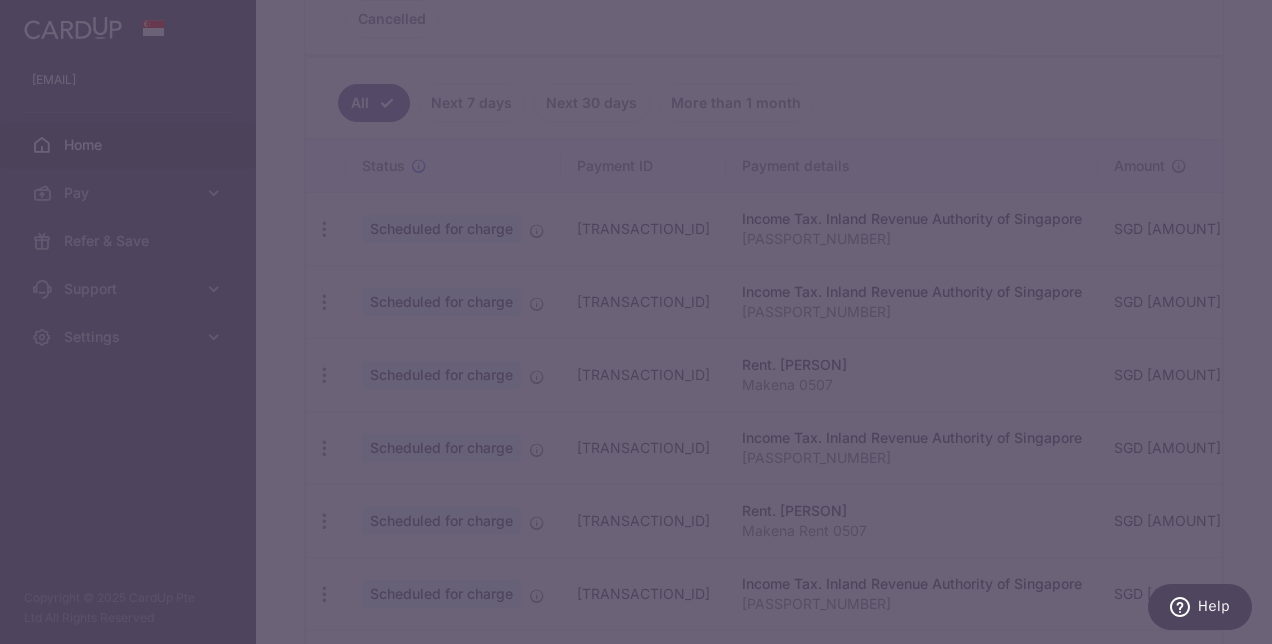 scroll, scrollTop: 0, scrollLeft: 0, axis: both 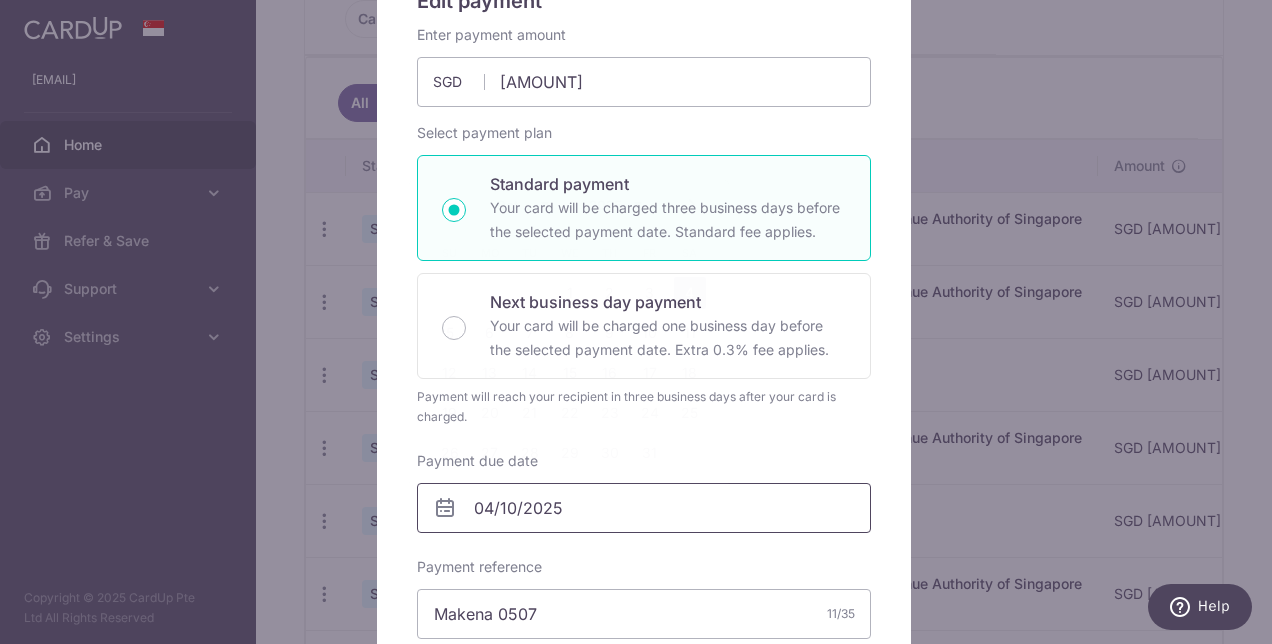 click on "04/10/2025" at bounding box center [644, 508] 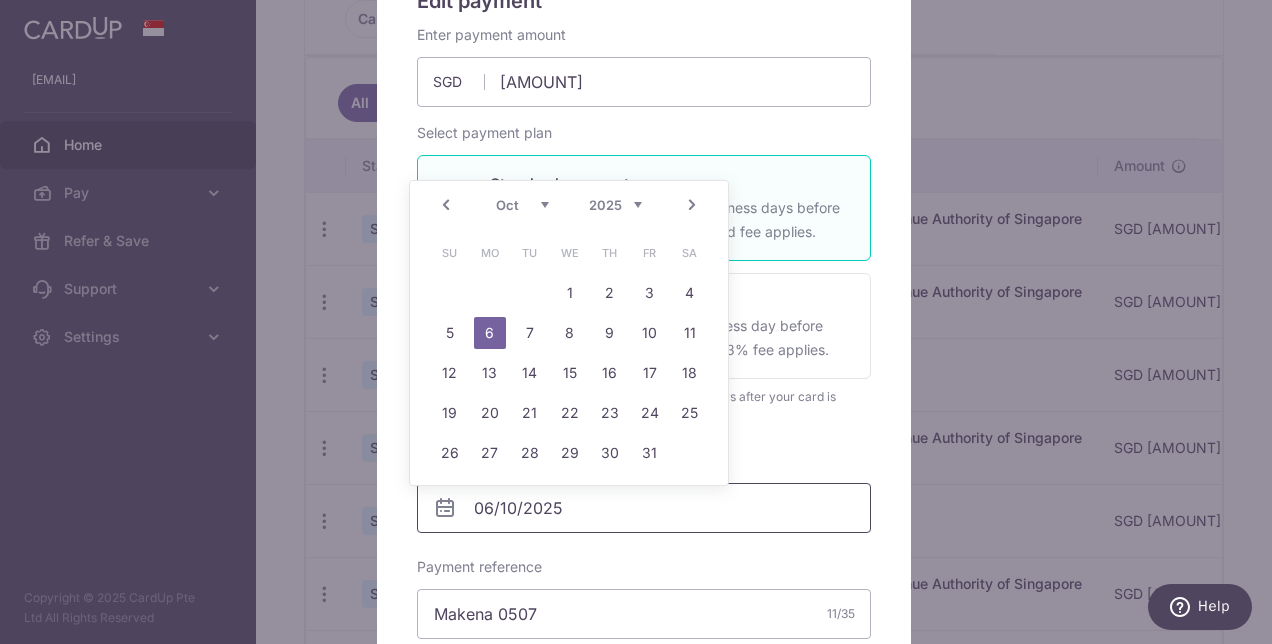 type on "06/10/2025" 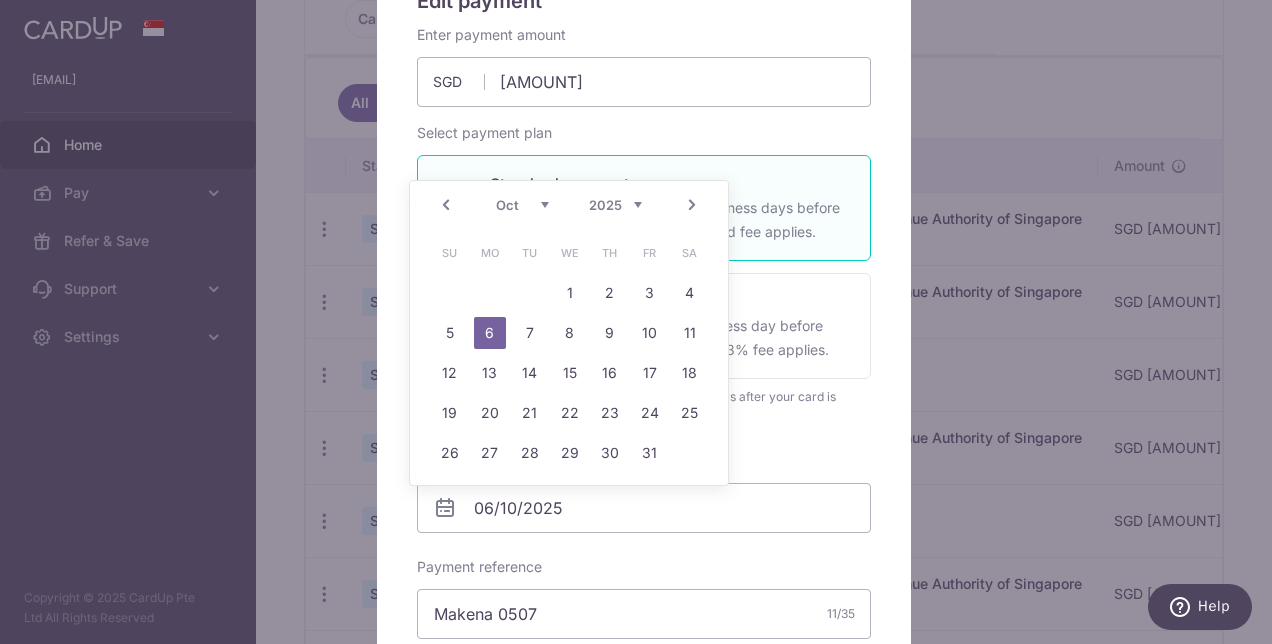 click on "6" at bounding box center [490, 333] 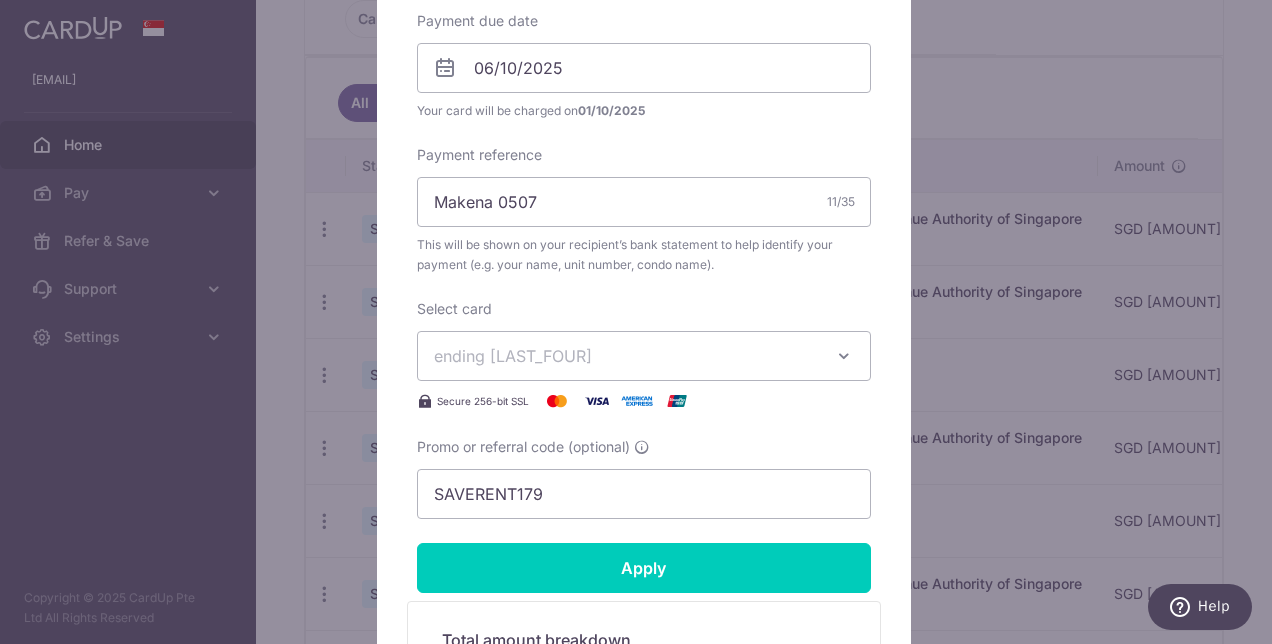 scroll, scrollTop: 680, scrollLeft: 0, axis: vertical 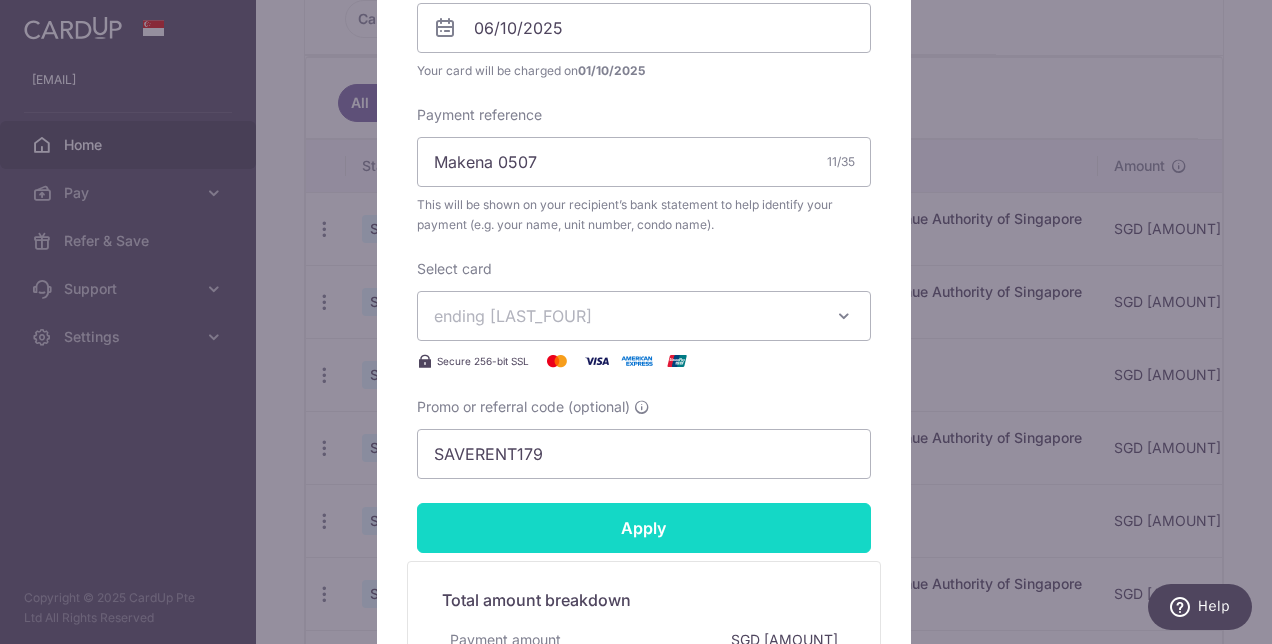 click on "Apply" at bounding box center [644, 528] 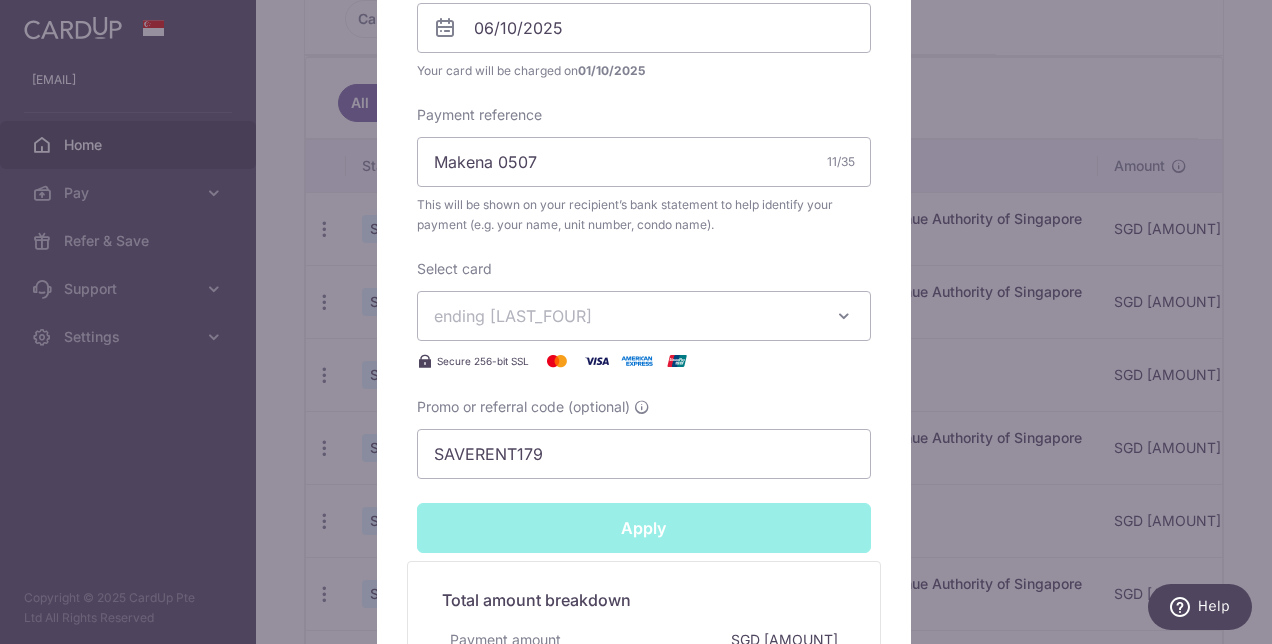 type on "Successfully Applied" 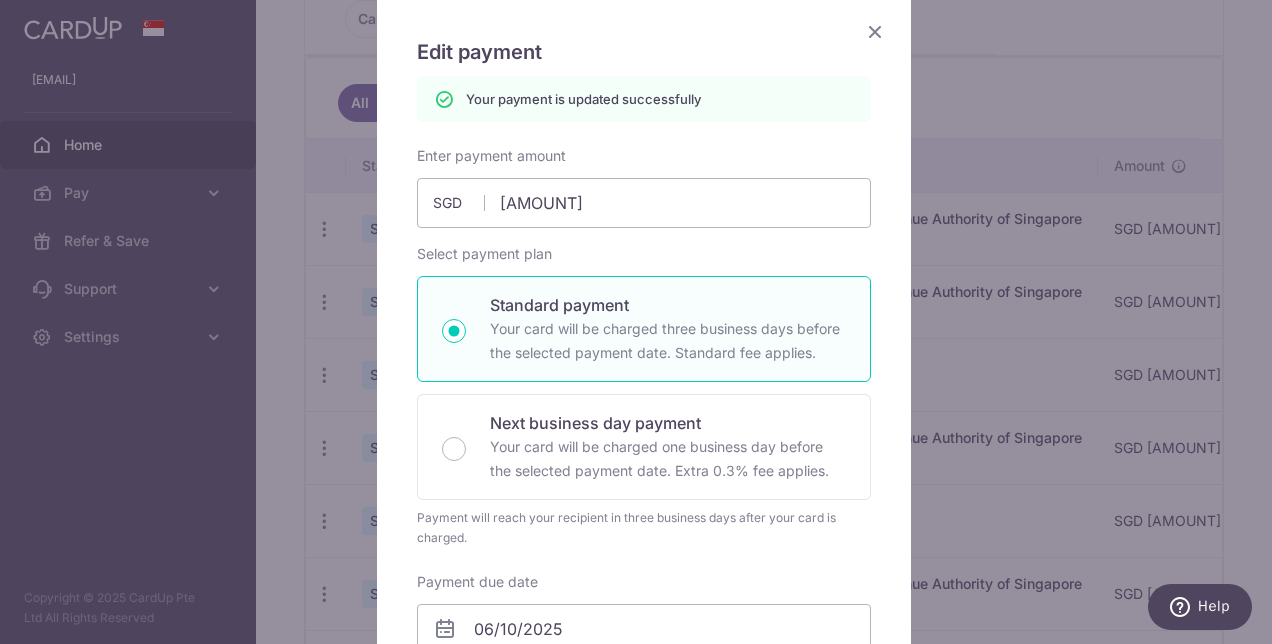 scroll, scrollTop: 109, scrollLeft: 0, axis: vertical 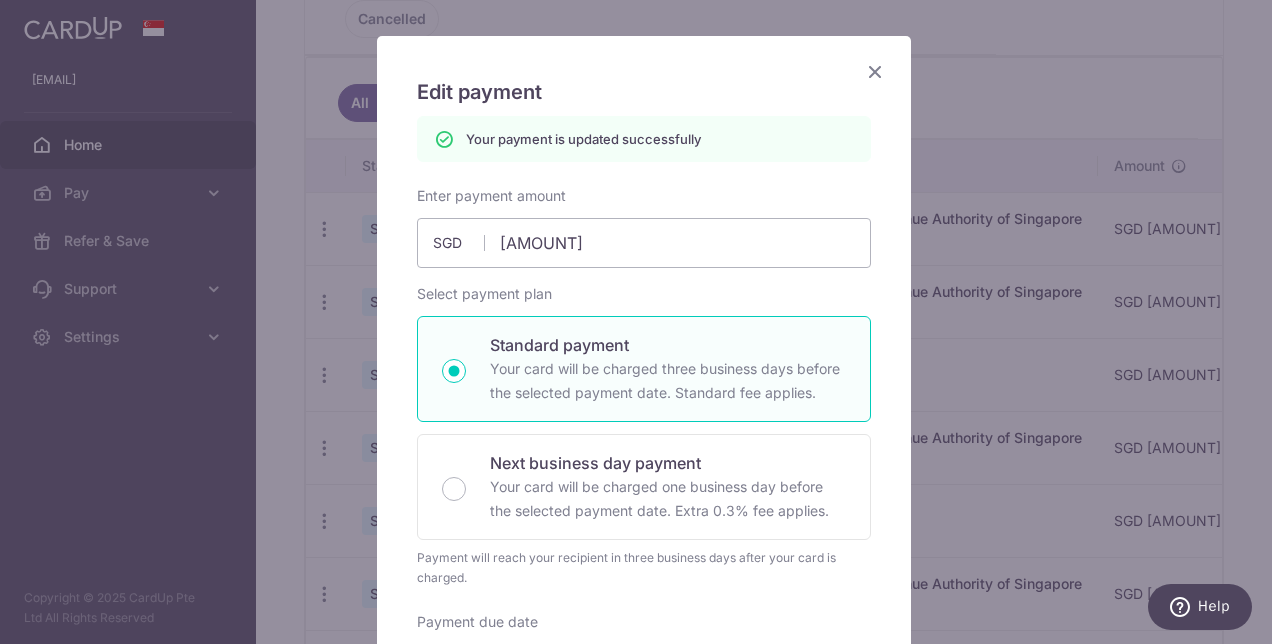 click at bounding box center (875, 71) 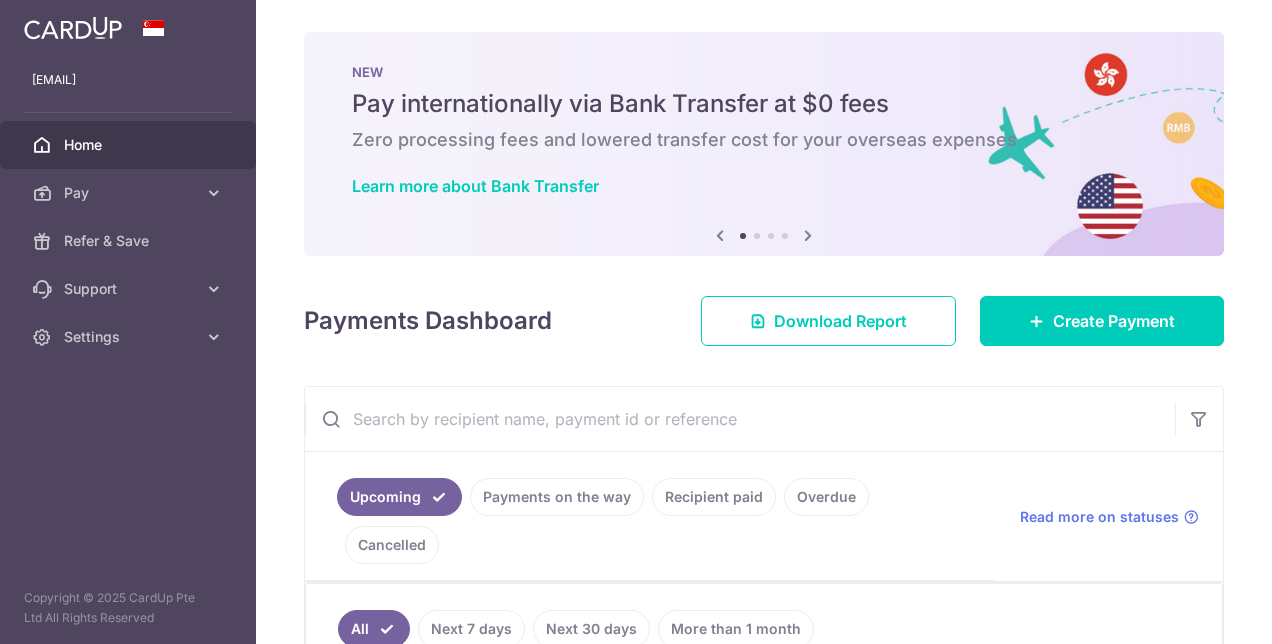 scroll, scrollTop: 0, scrollLeft: 0, axis: both 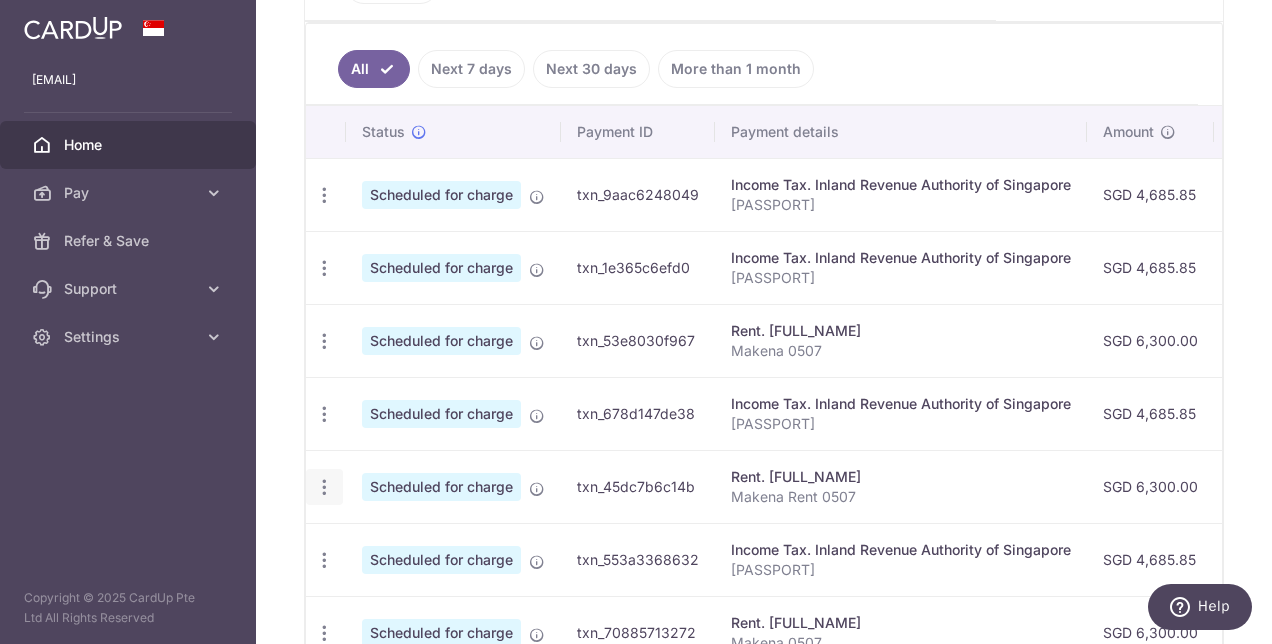 click at bounding box center [324, 195] 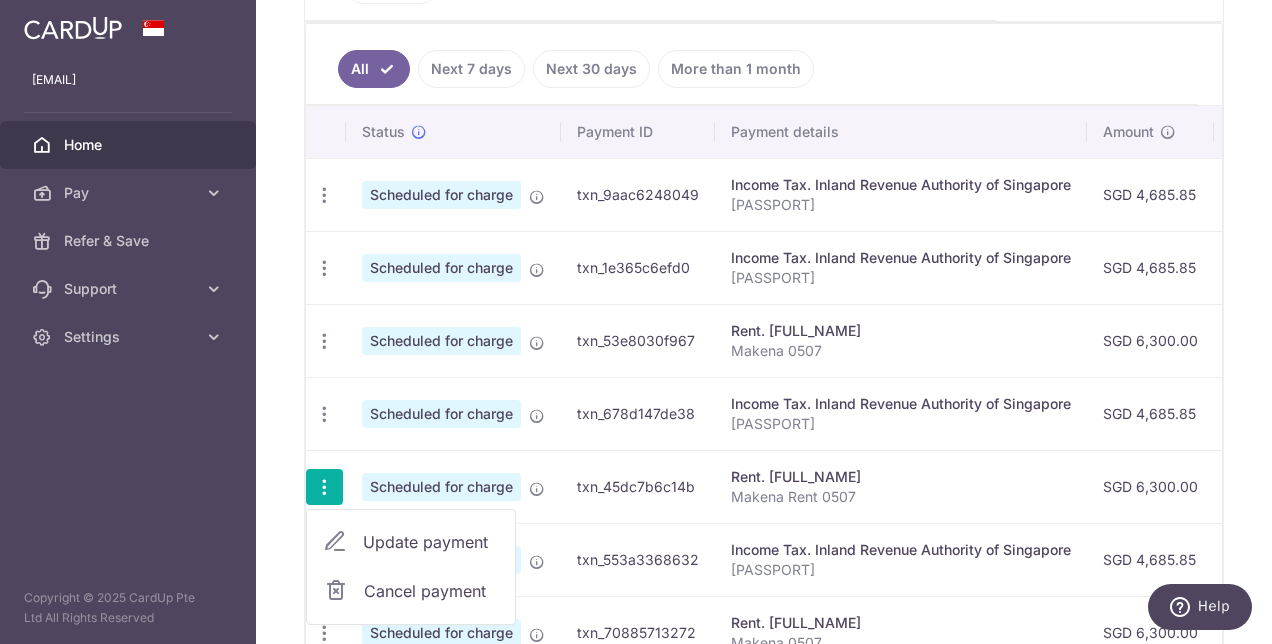 click on "Update payment" at bounding box center [431, 542] 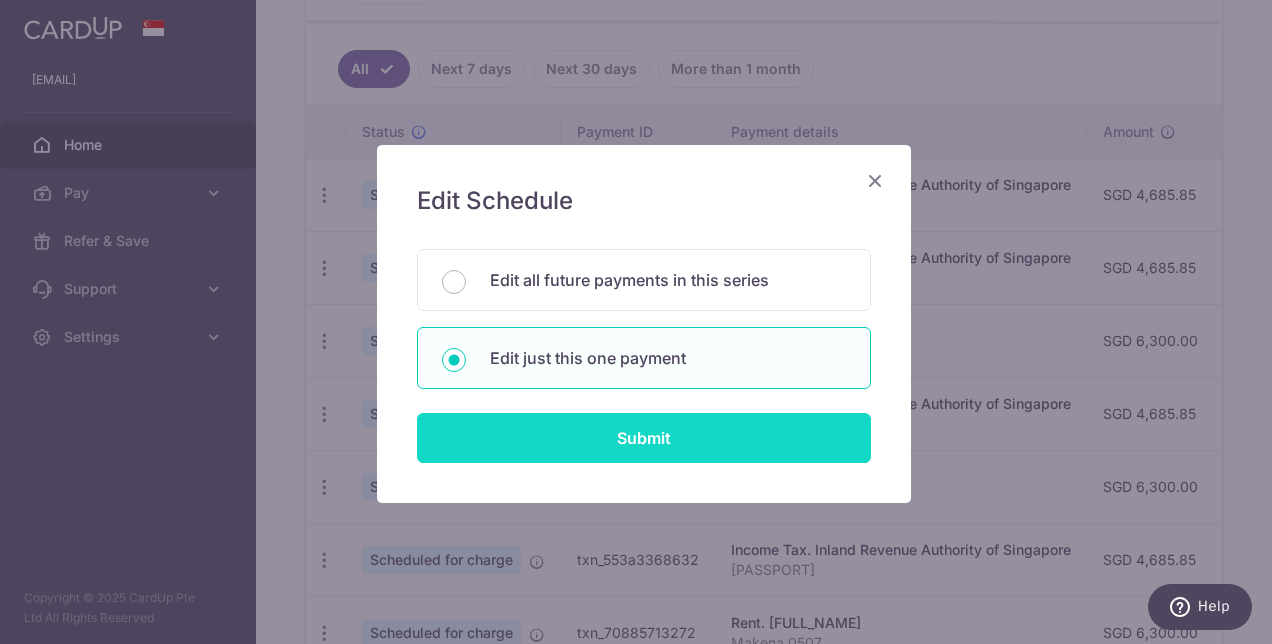 click on "Submit" at bounding box center (644, 438) 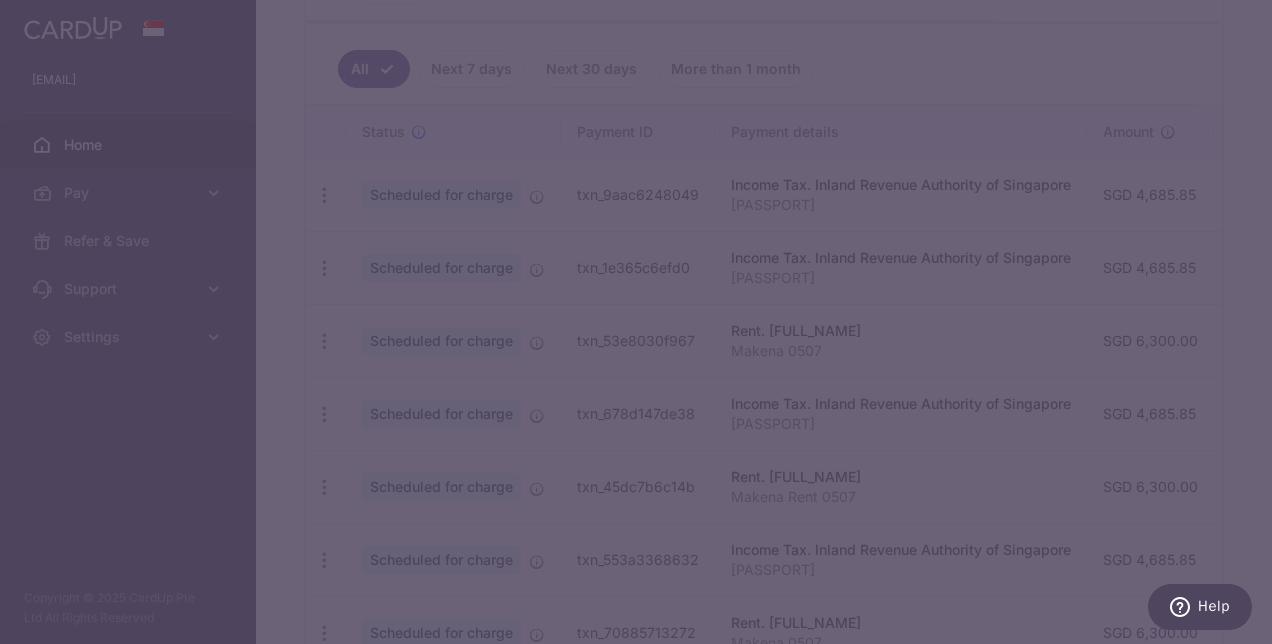 type on "SAVERENT179" 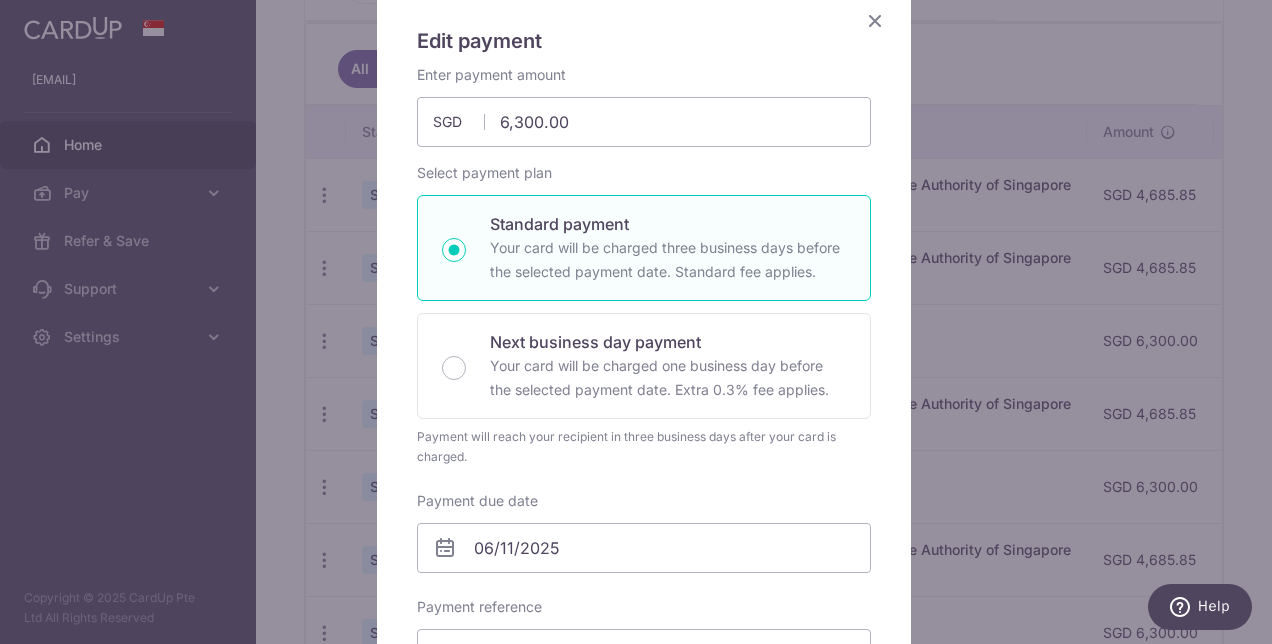 scroll, scrollTop: 40, scrollLeft: 0, axis: vertical 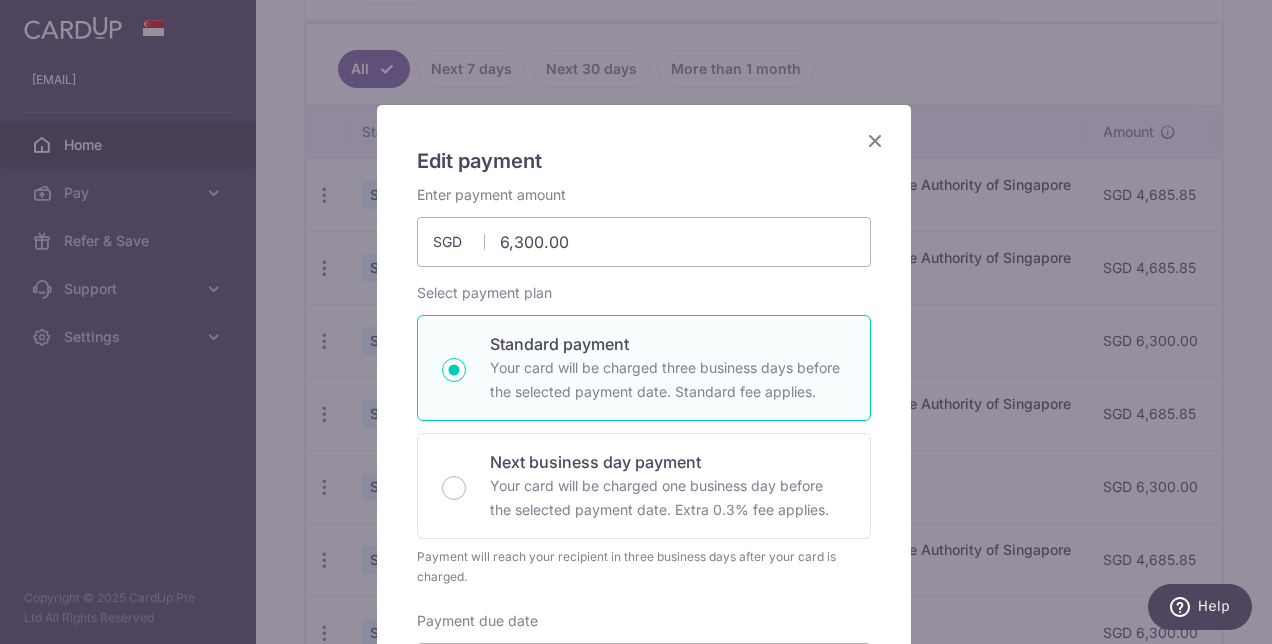 click at bounding box center [875, 140] 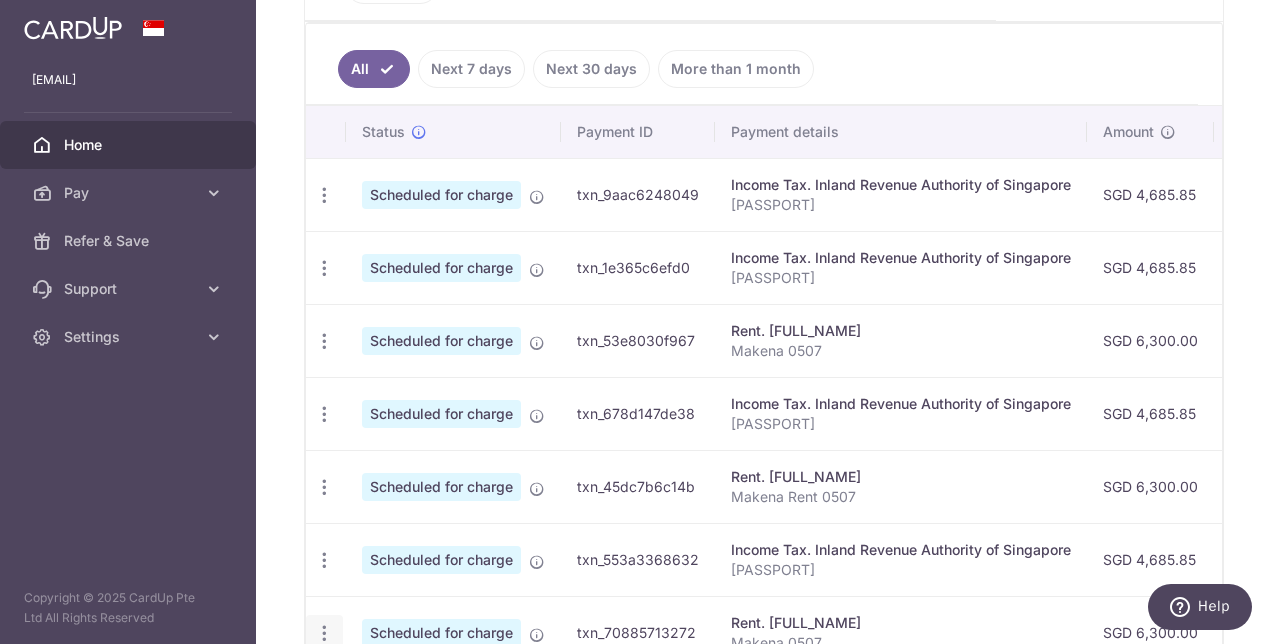 click at bounding box center (324, 195) 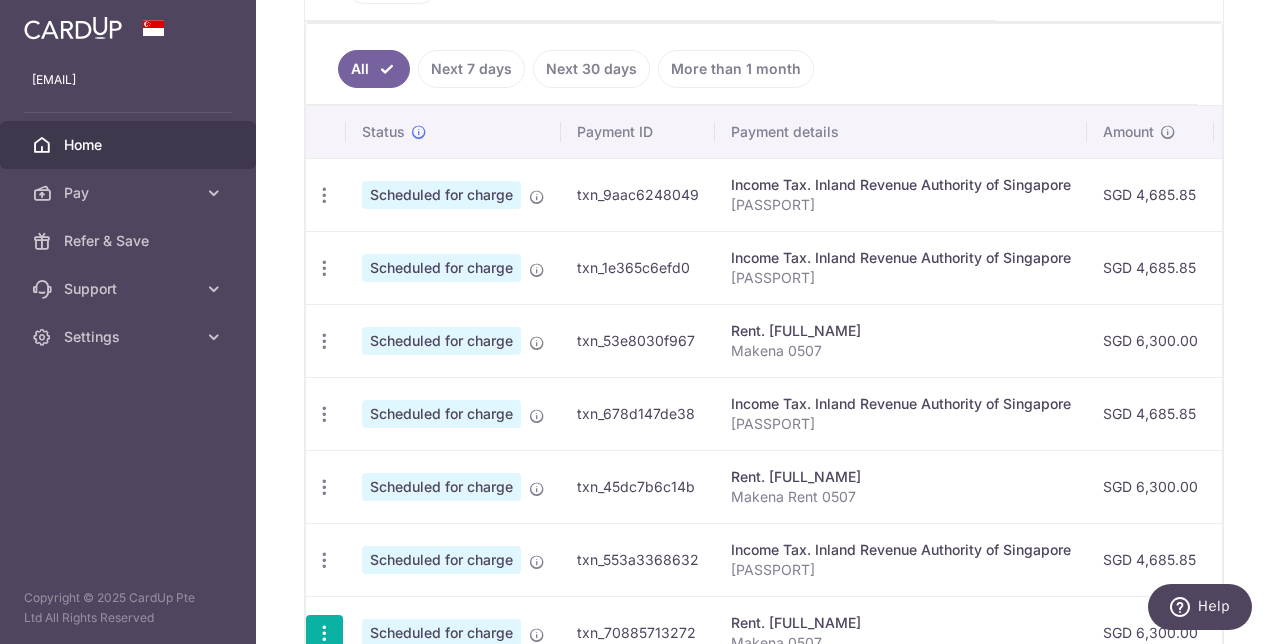 click on "Update payment" at bounding box center (431, 688) 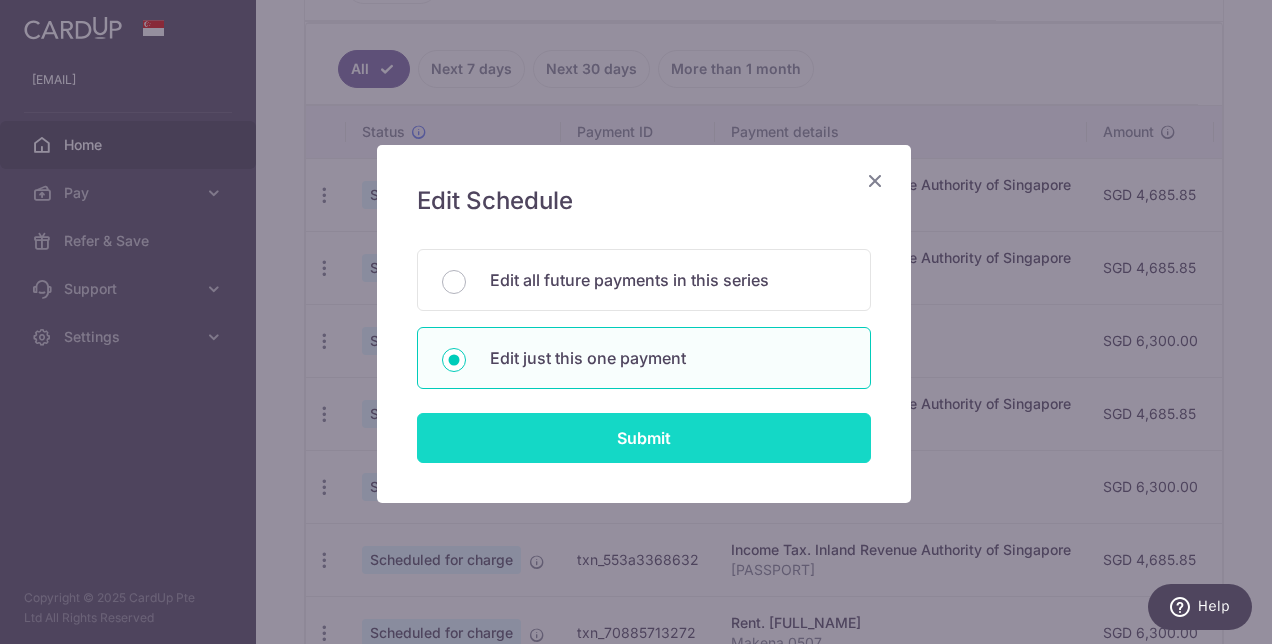 click on "Submit" at bounding box center [644, 438] 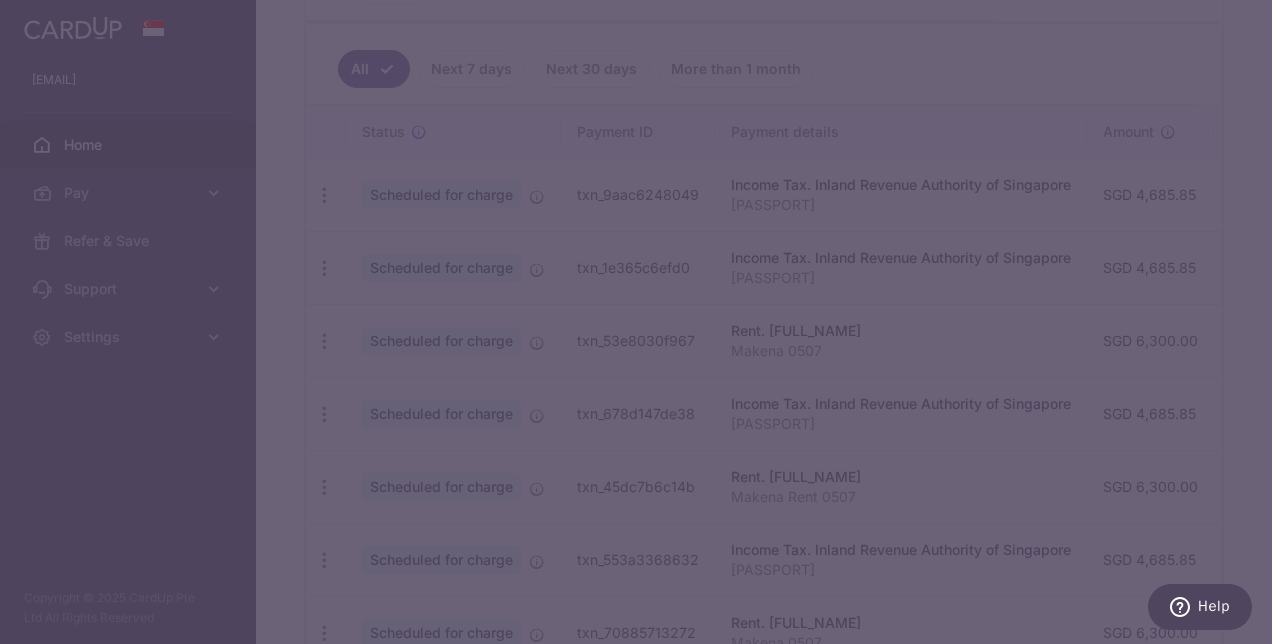 scroll, scrollTop: 0, scrollLeft: 0, axis: both 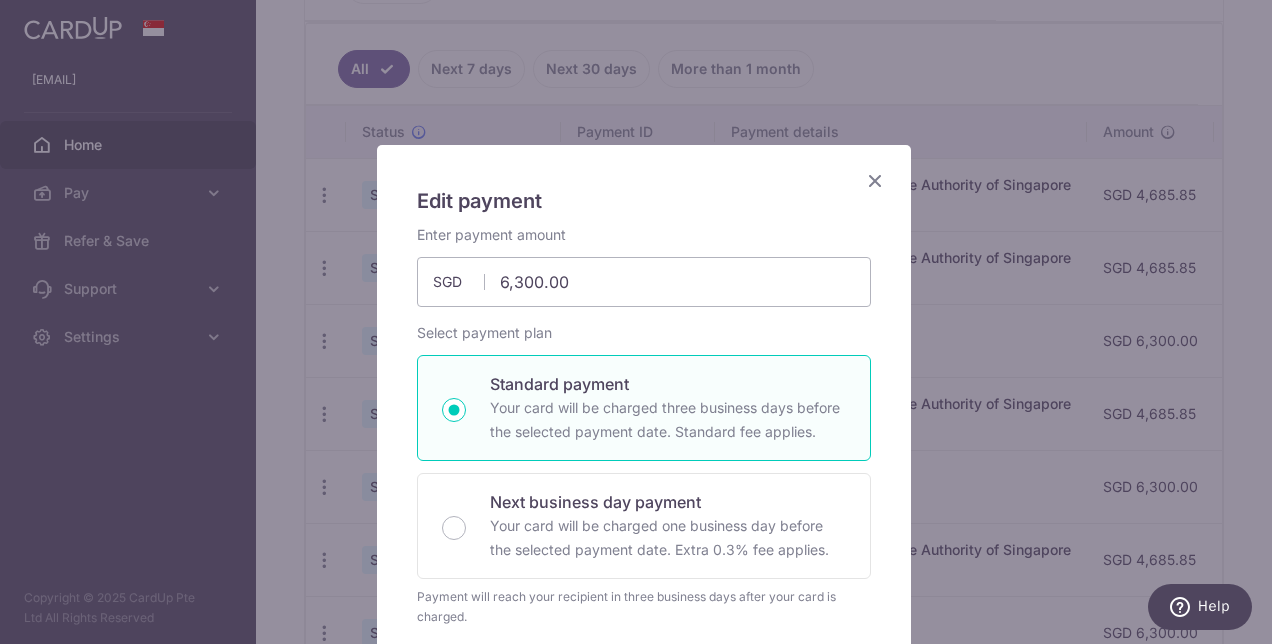 click at bounding box center (875, 180) 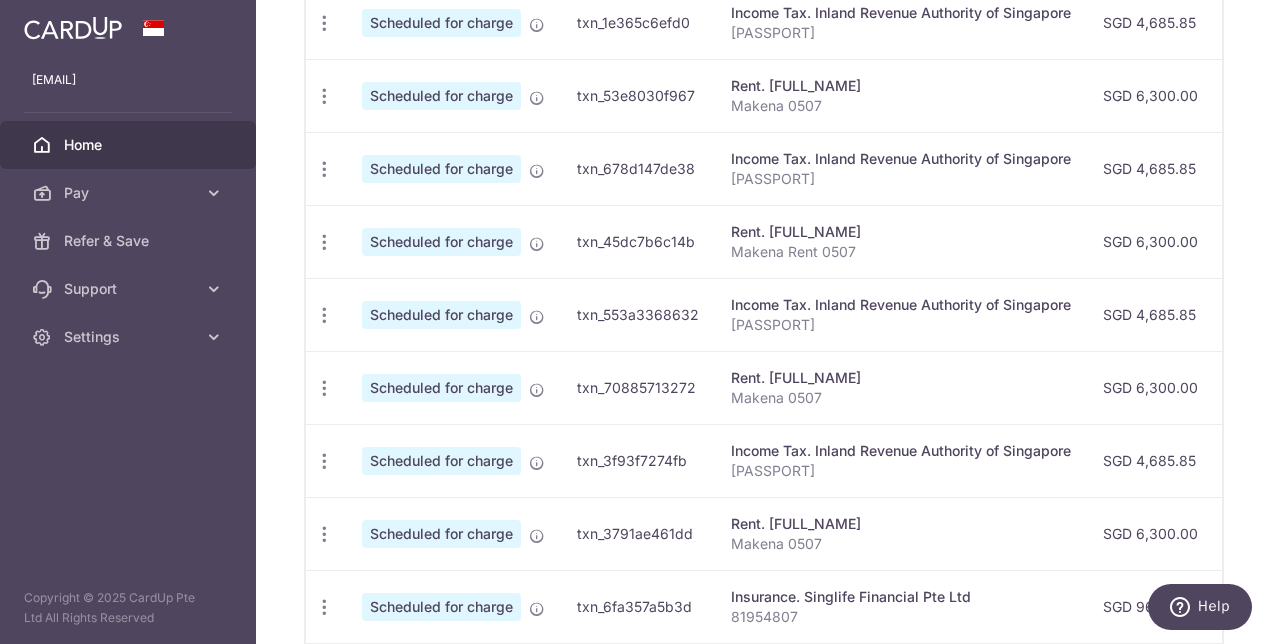 scroll, scrollTop: 815, scrollLeft: 0, axis: vertical 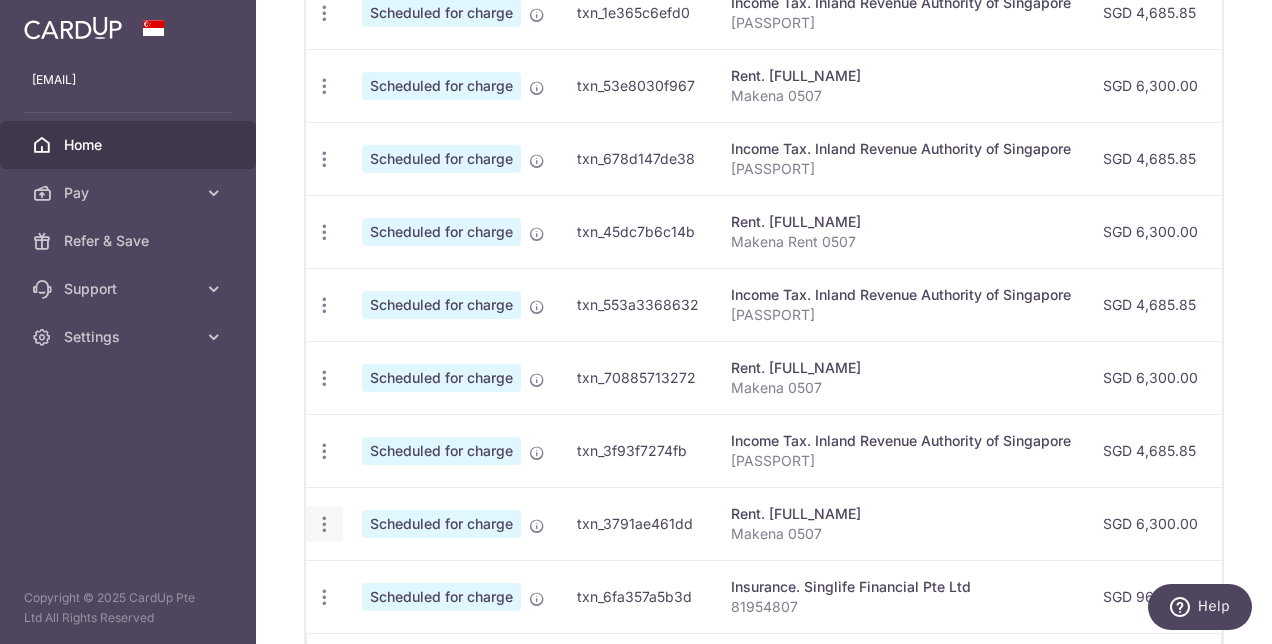 click at bounding box center [324, -60] 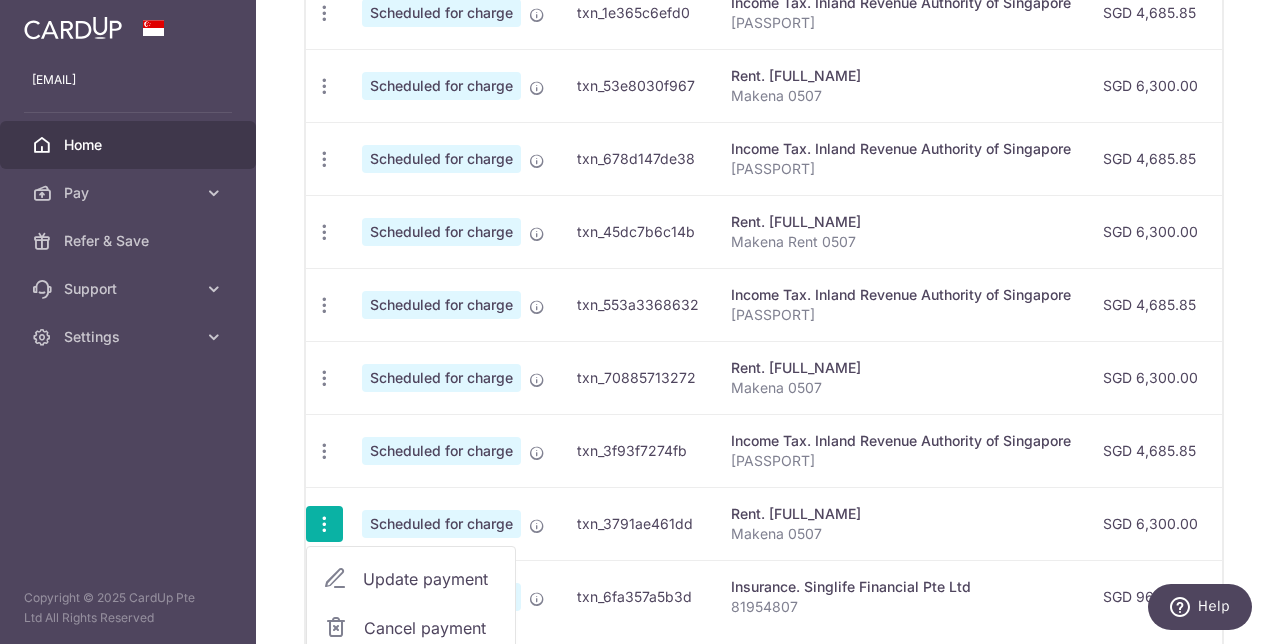 click on "Update payment" at bounding box center (431, 579) 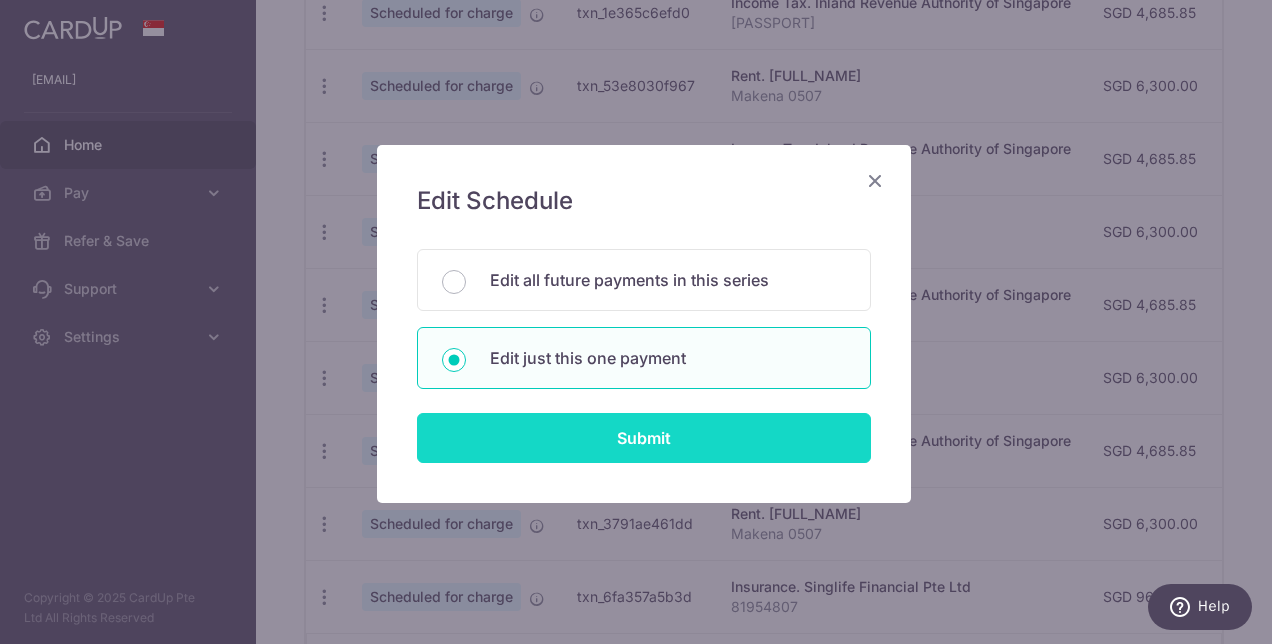 click on "Submit" at bounding box center (644, 438) 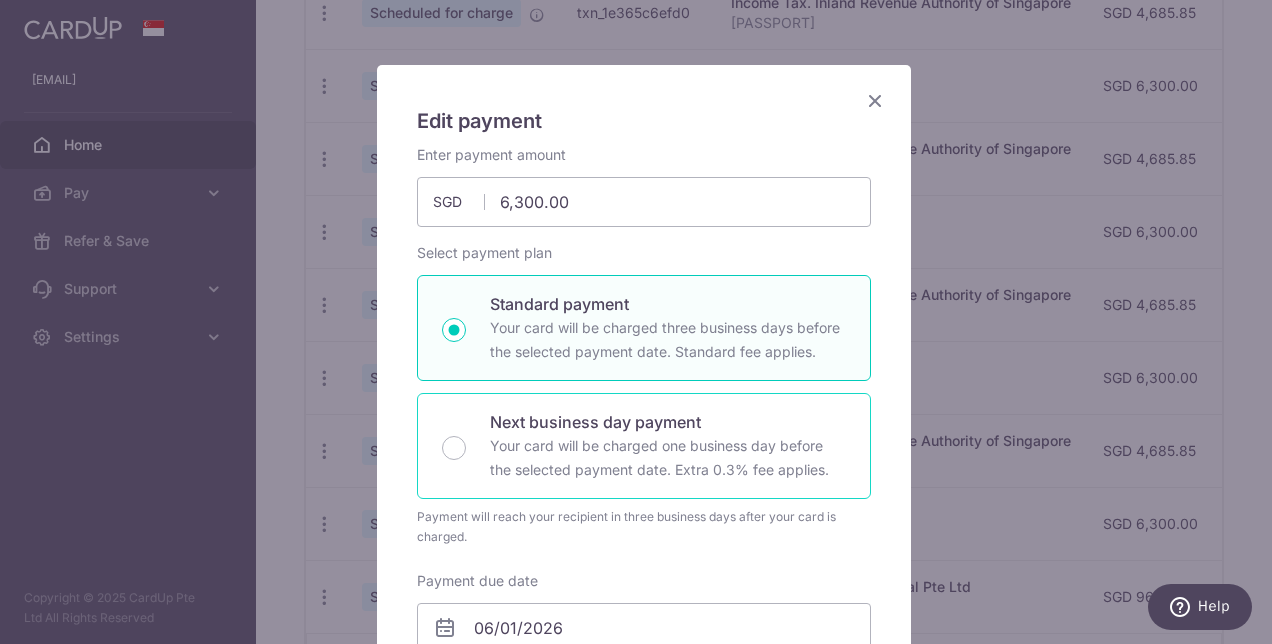scroll, scrollTop: 40, scrollLeft: 0, axis: vertical 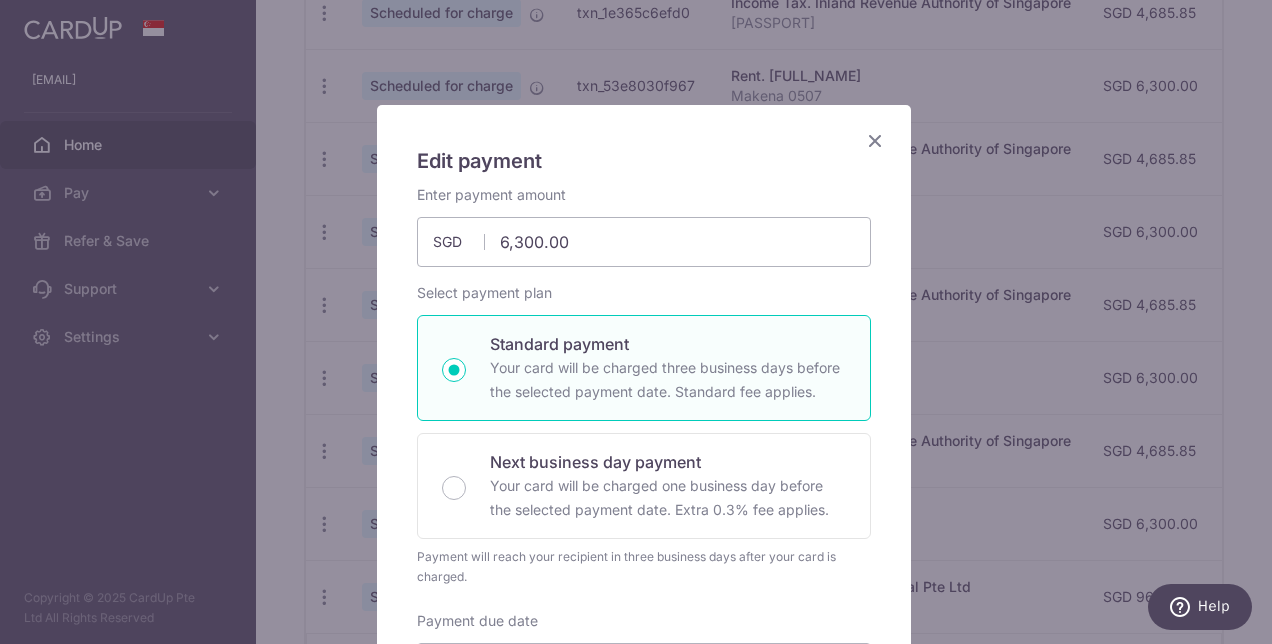 click at bounding box center (875, 140) 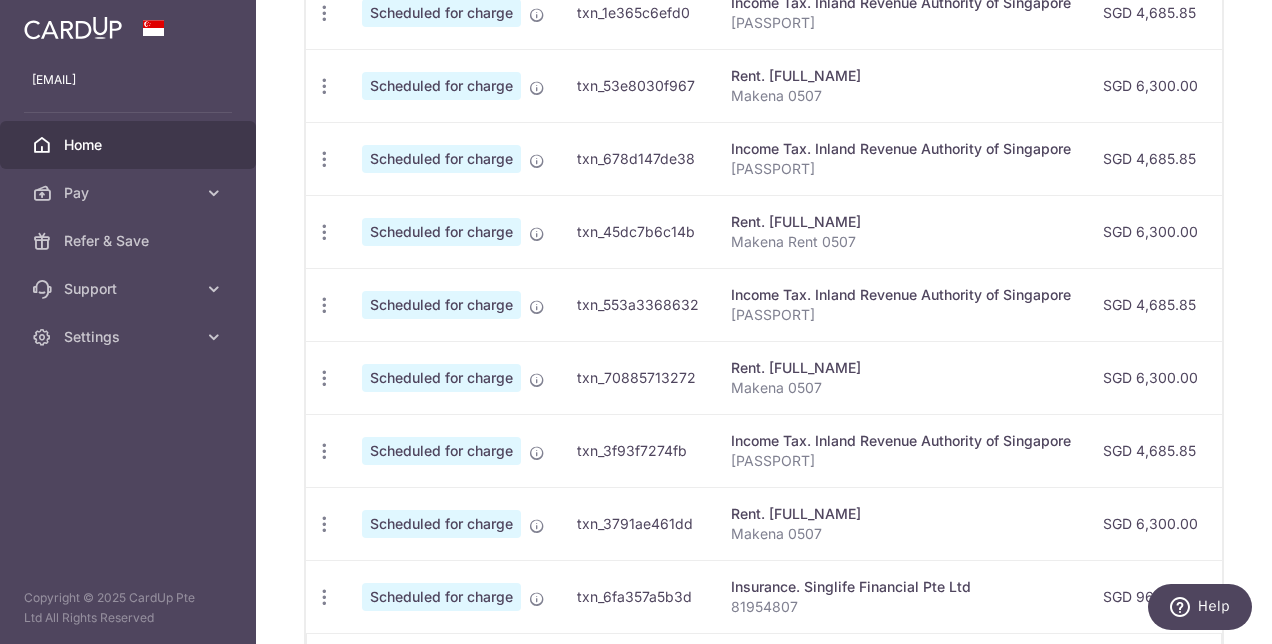 click on "2" at bounding box center (1131, 658) 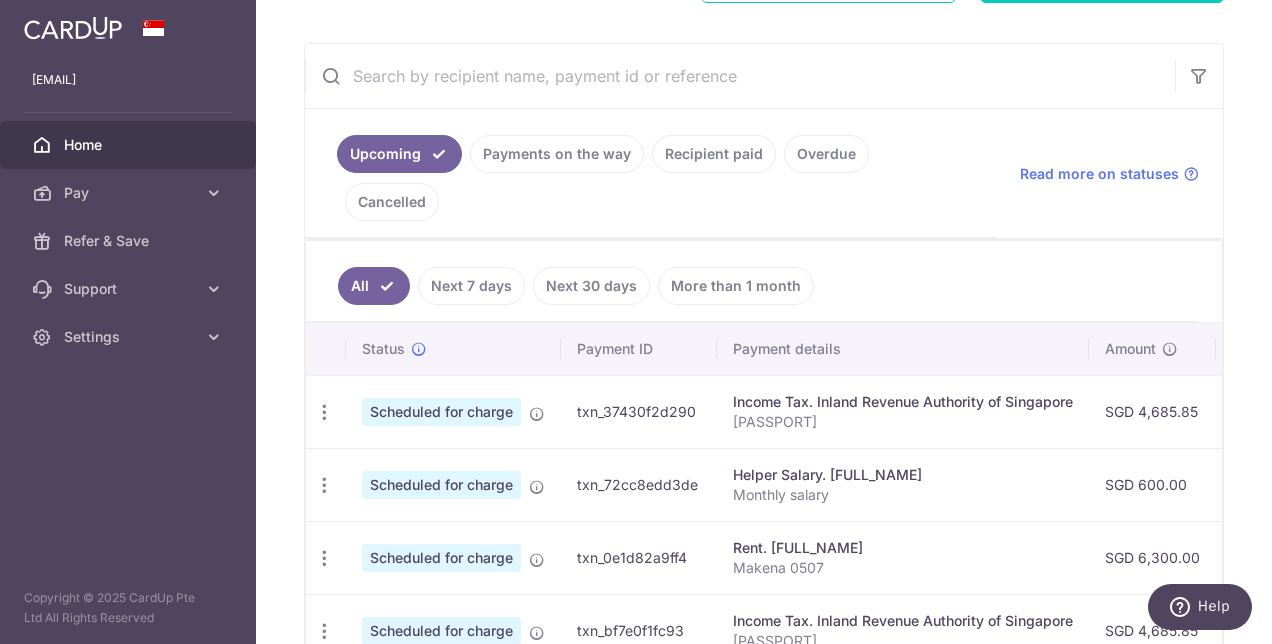 scroll, scrollTop: 383, scrollLeft: 0, axis: vertical 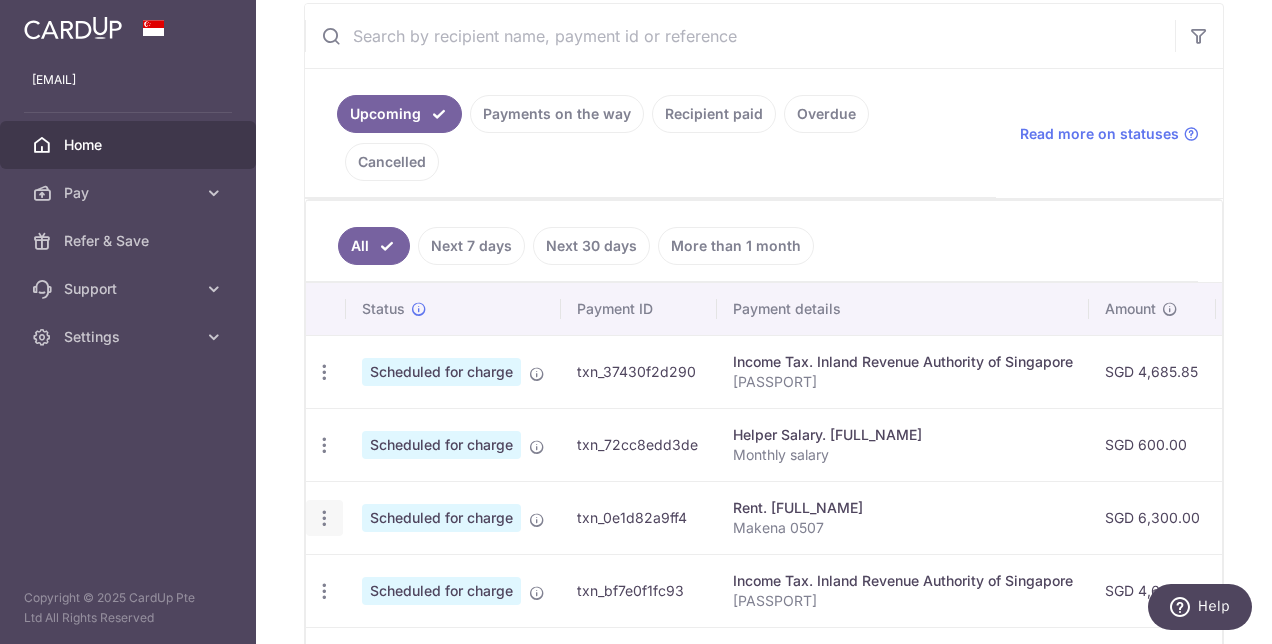click at bounding box center (324, 372) 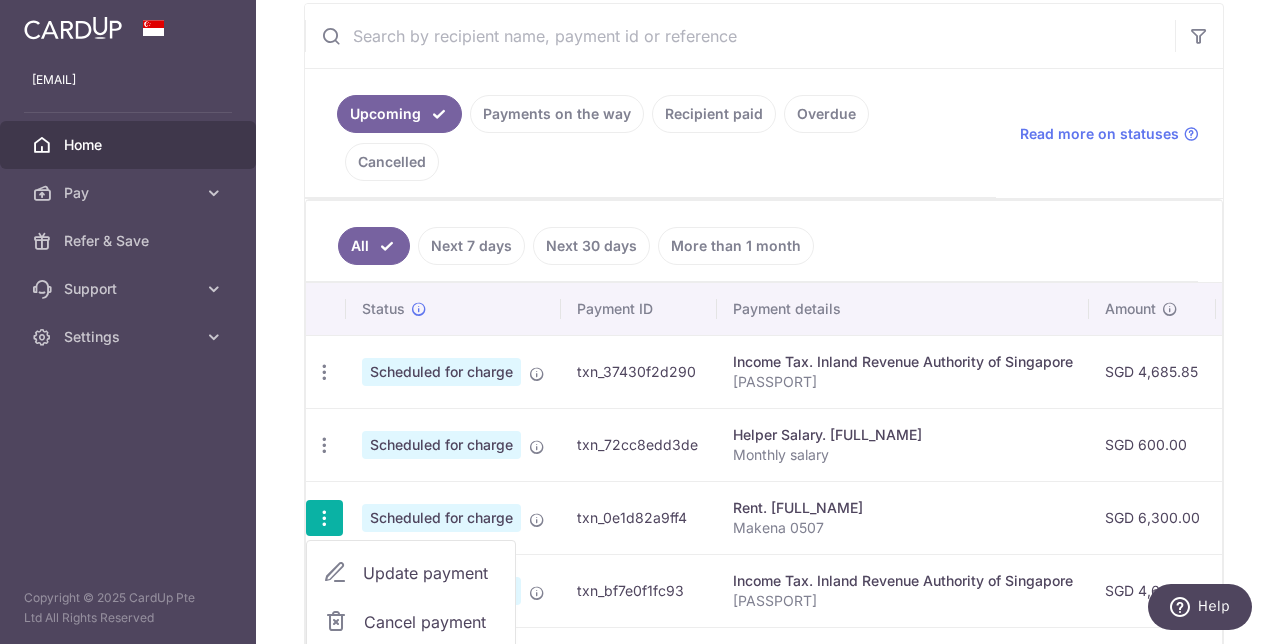 click on "Update payment" at bounding box center (431, 573) 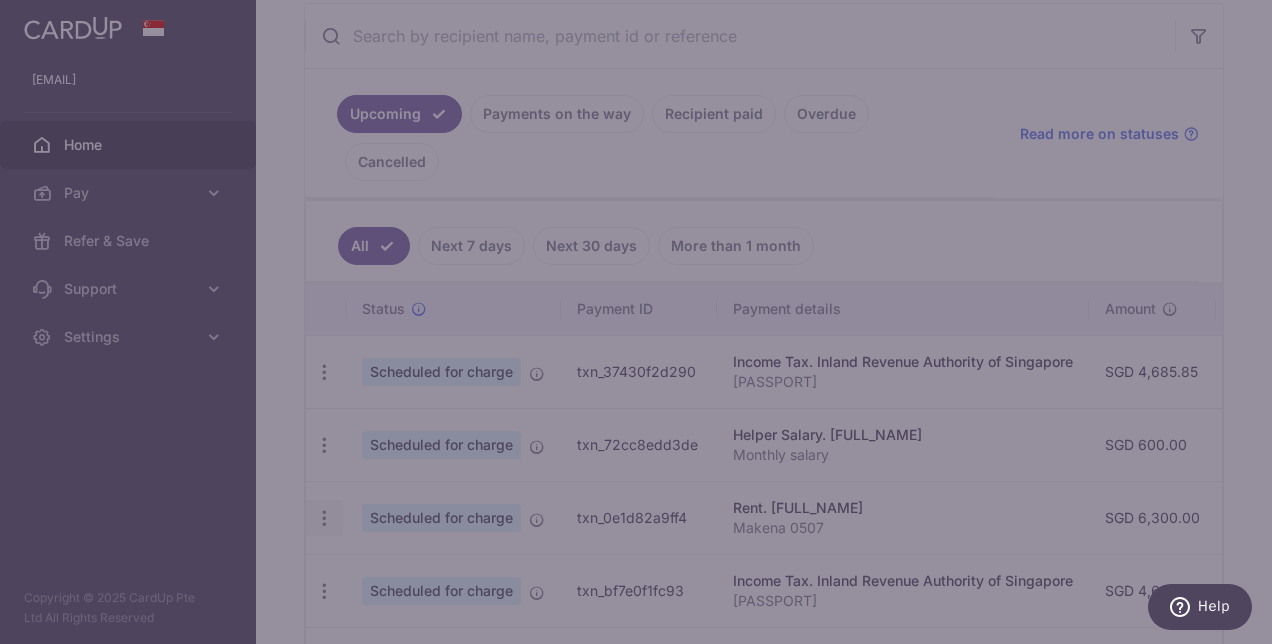 scroll, scrollTop: 0, scrollLeft: 0, axis: both 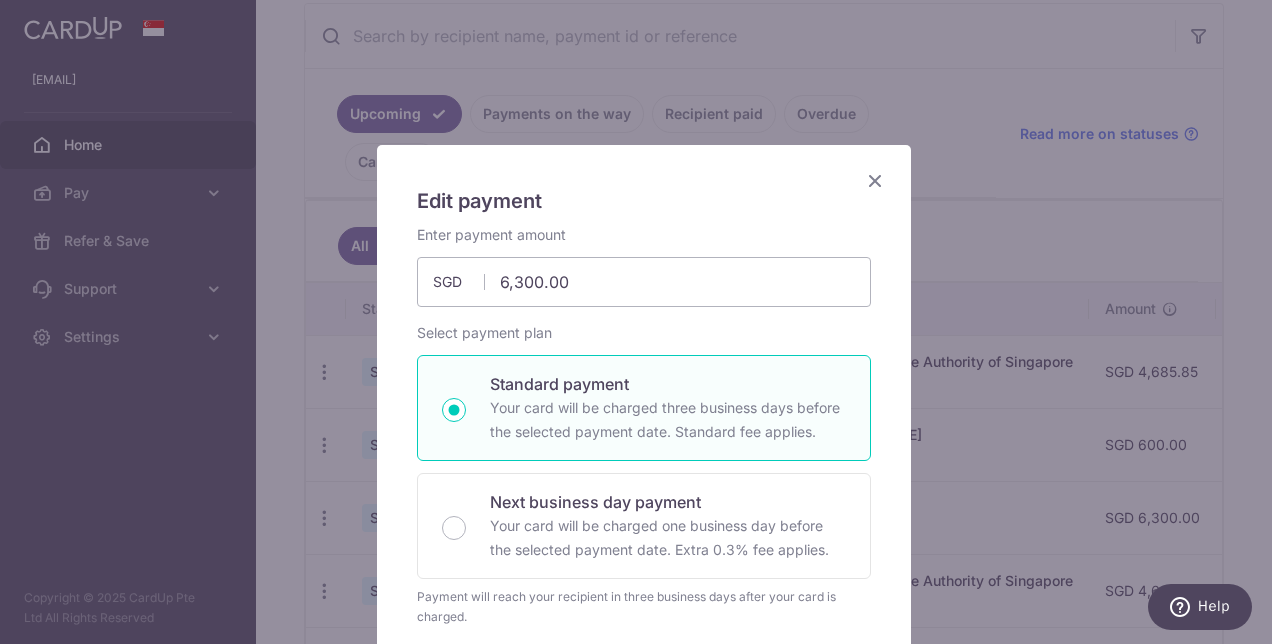 click at bounding box center [875, 180] 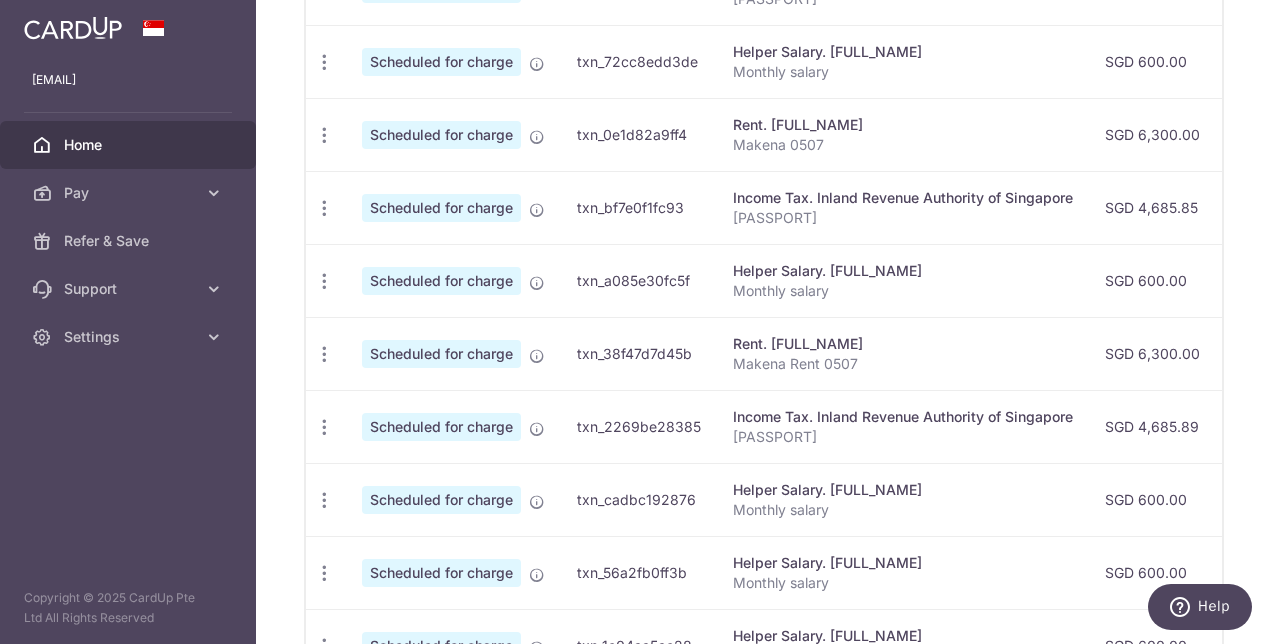 scroll, scrollTop: 768, scrollLeft: 0, axis: vertical 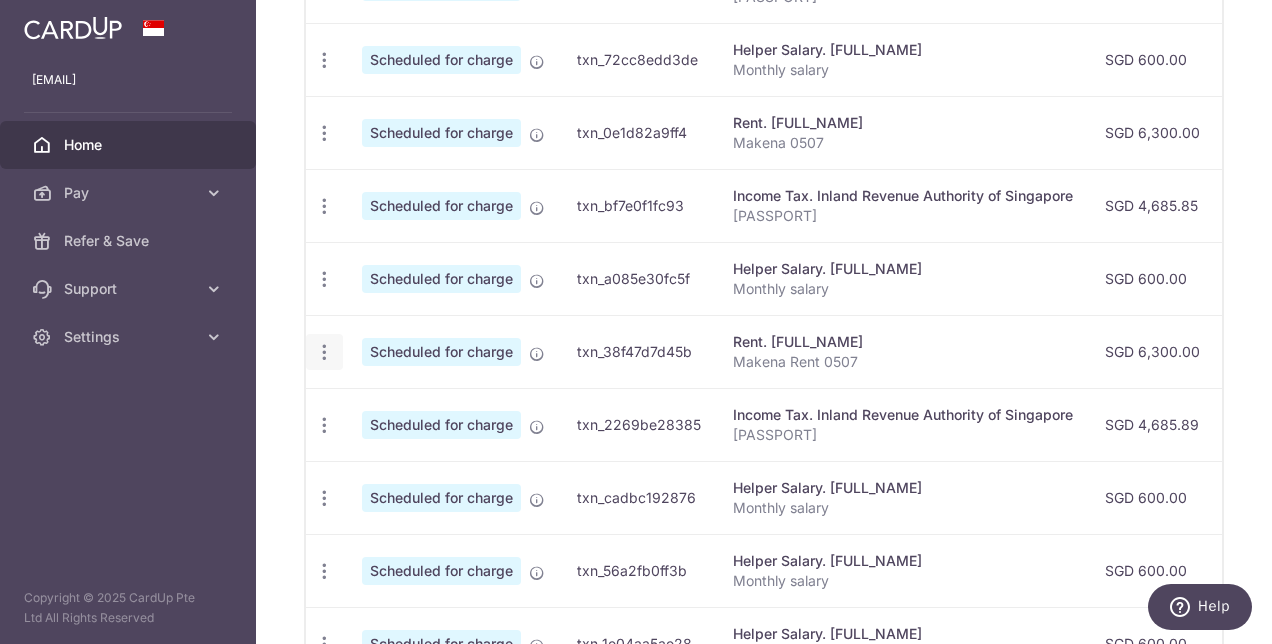 click at bounding box center [324, -13] 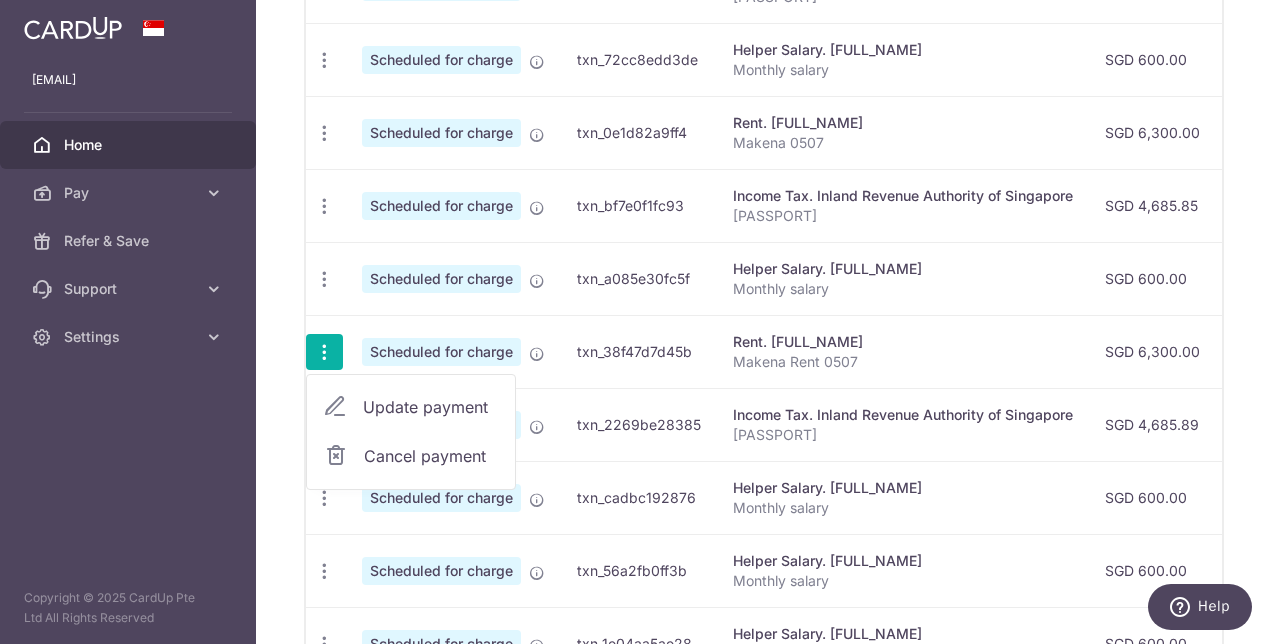 click on "Cancel payment" at bounding box center [431, 456] 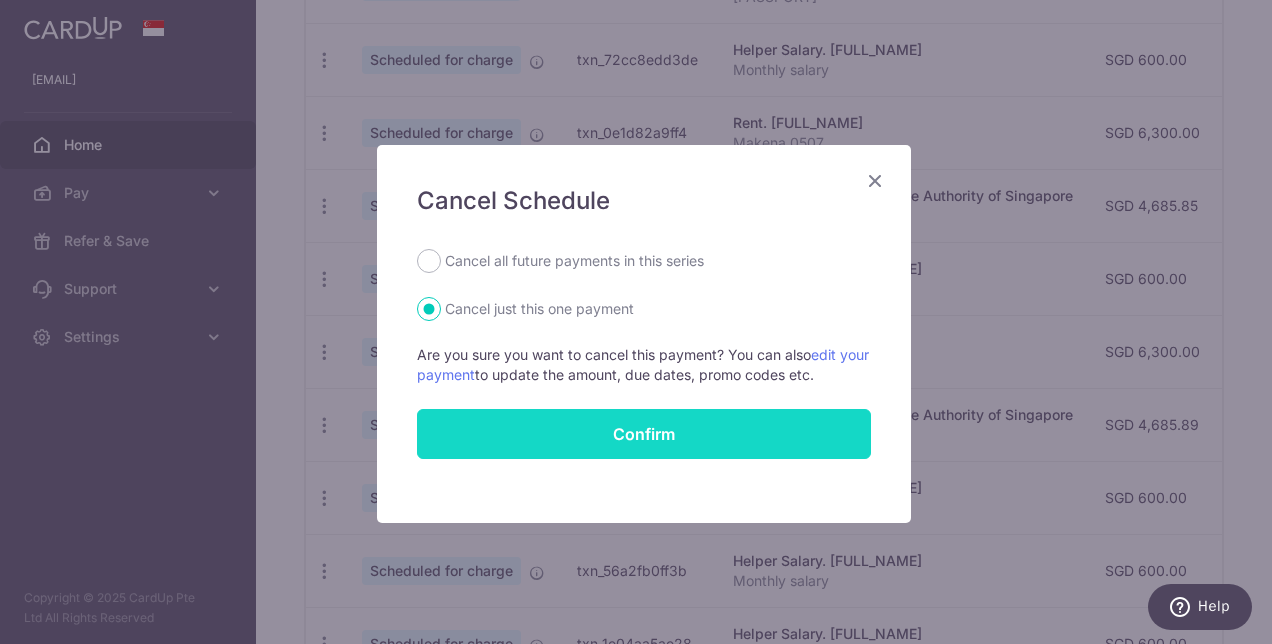 click on "Confirm" at bounding box center (644, 434) 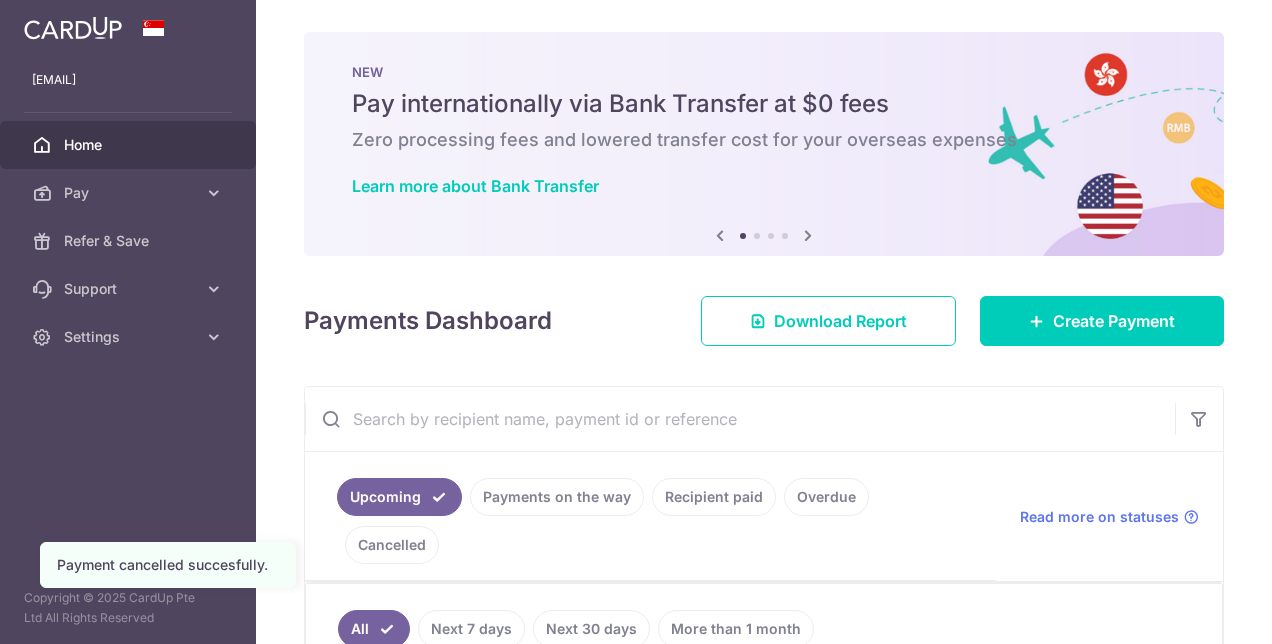 scroll, scrollTop: 0, scrollLeft: 0, axis: both 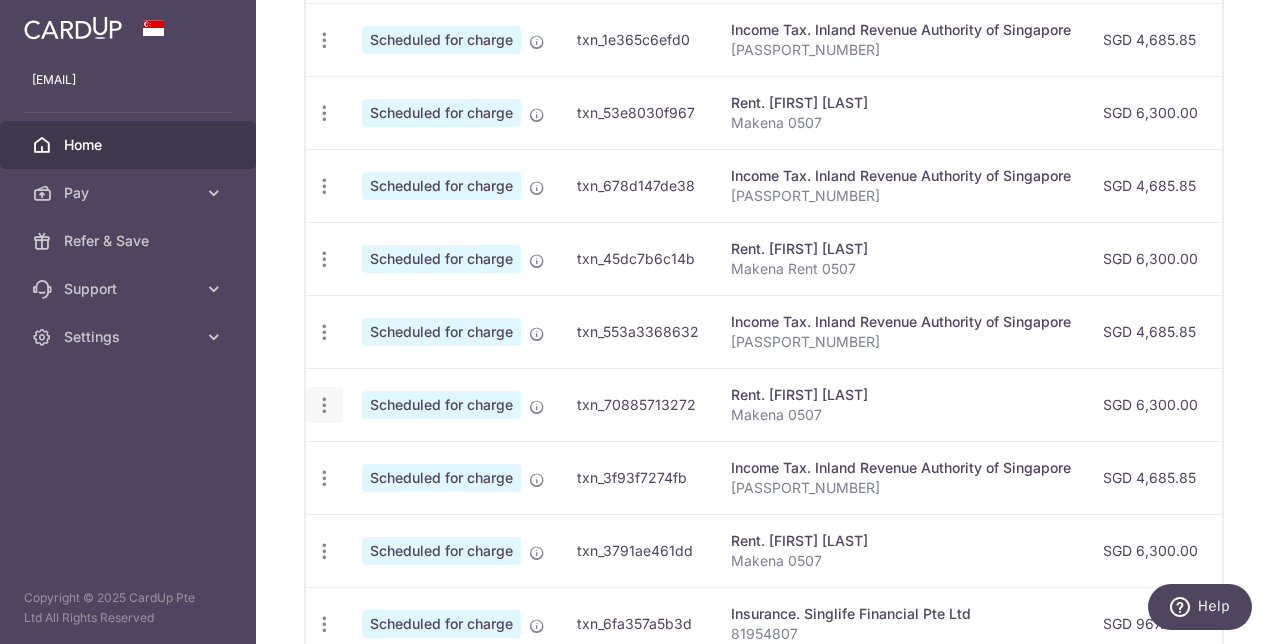click at bounding box center [324, -33] 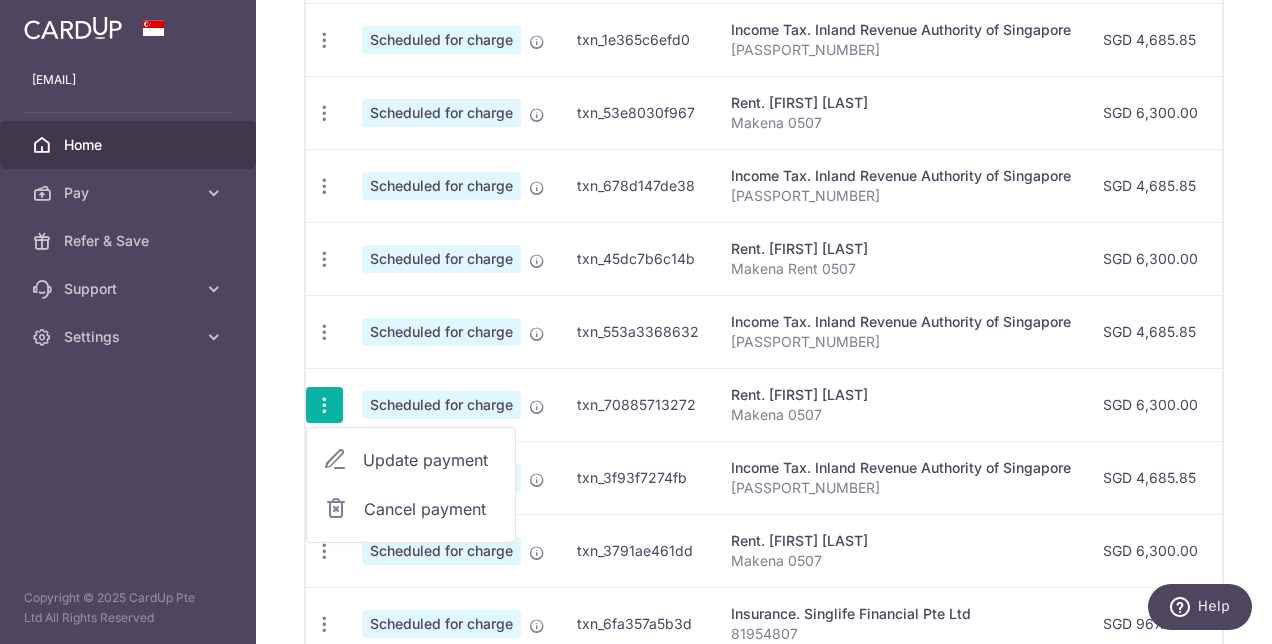 click on "Update payment" at bounding box center (431, 460) 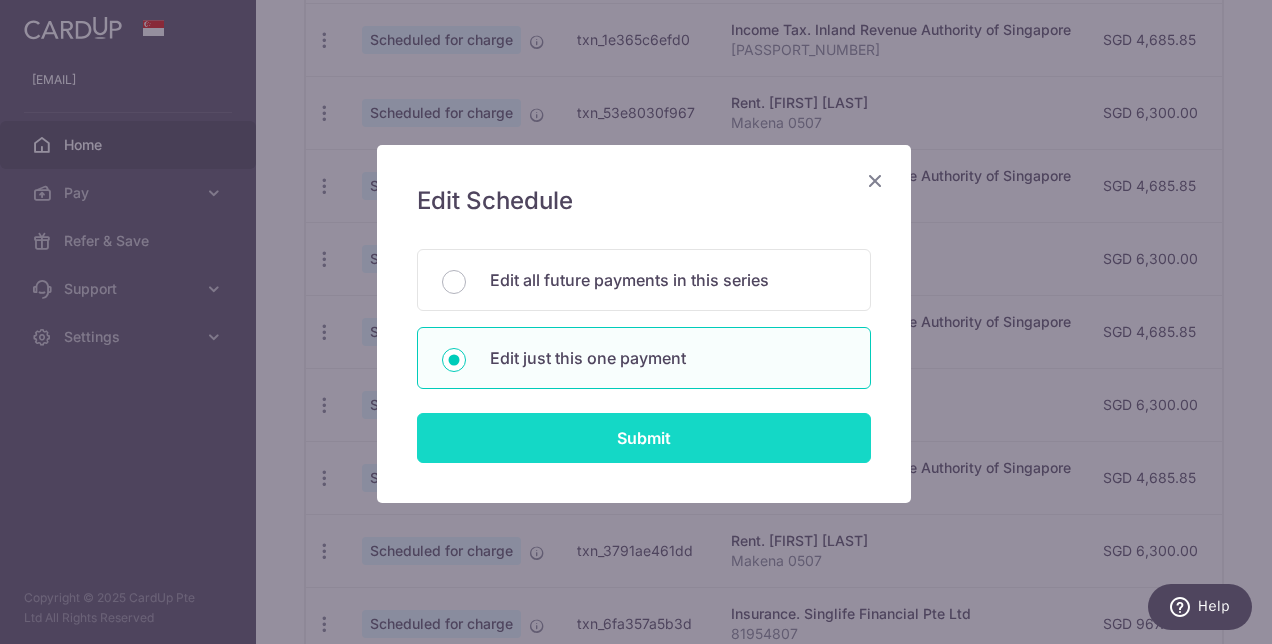 click on "Submit" at bounding box center [644, 438] 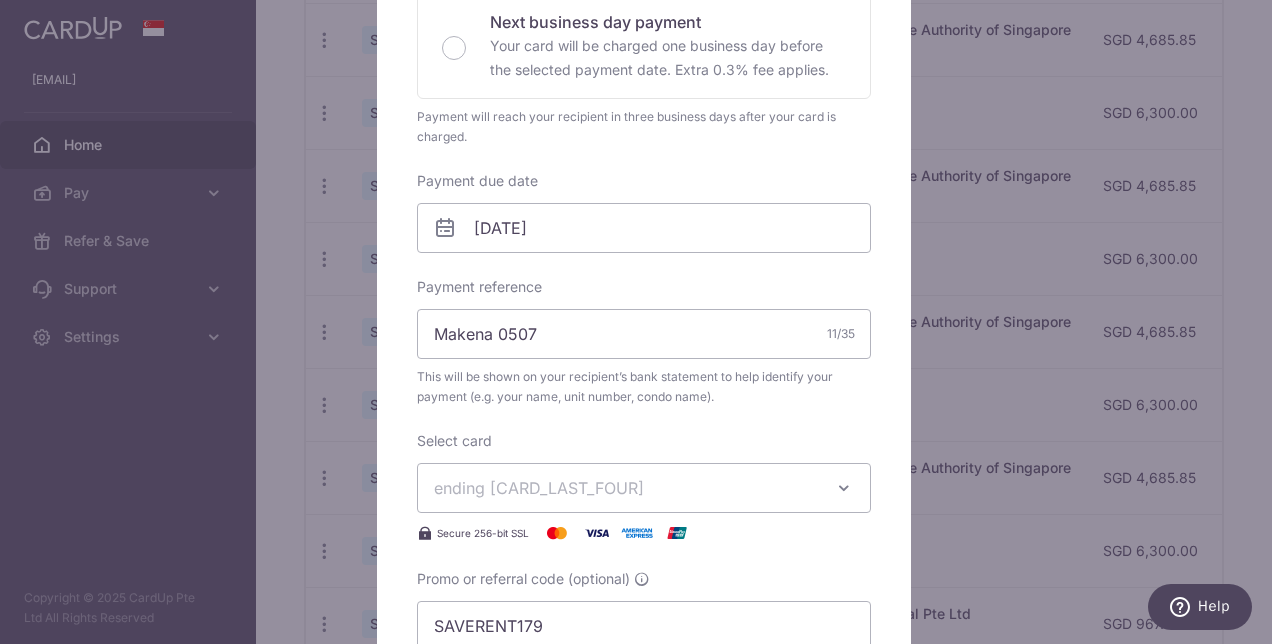 scroll, scrollTop: 520, scrollLeft: 0, axis: vertical 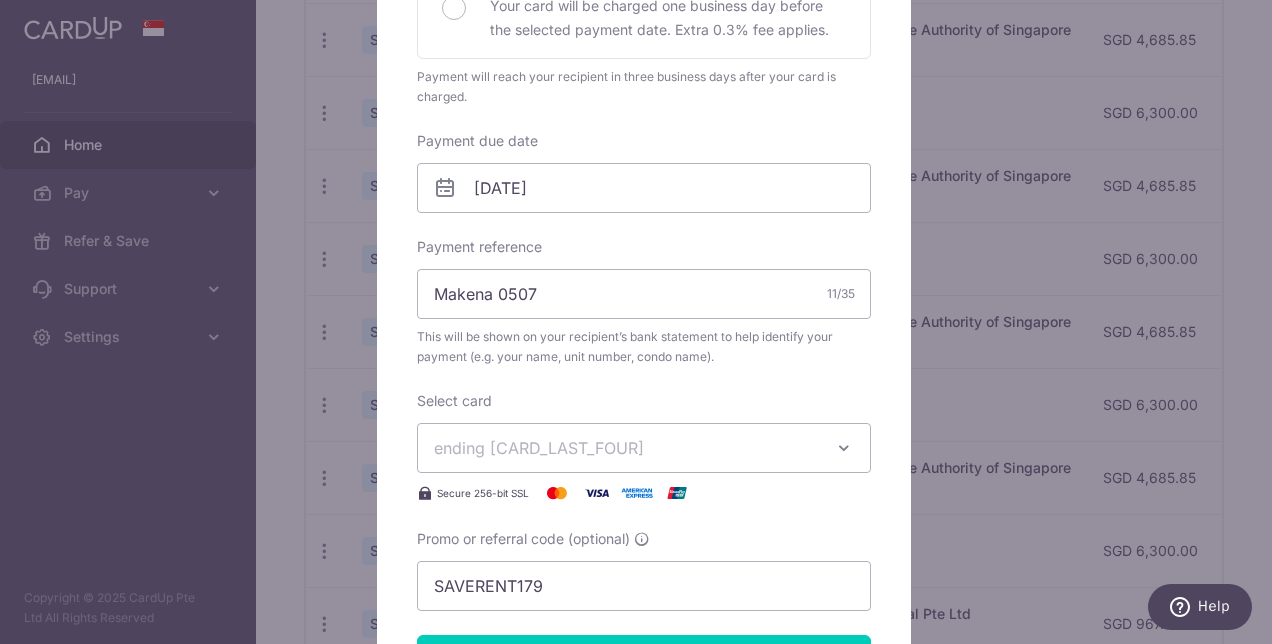 click on "ending 5400" at bounding box center (626, 448) 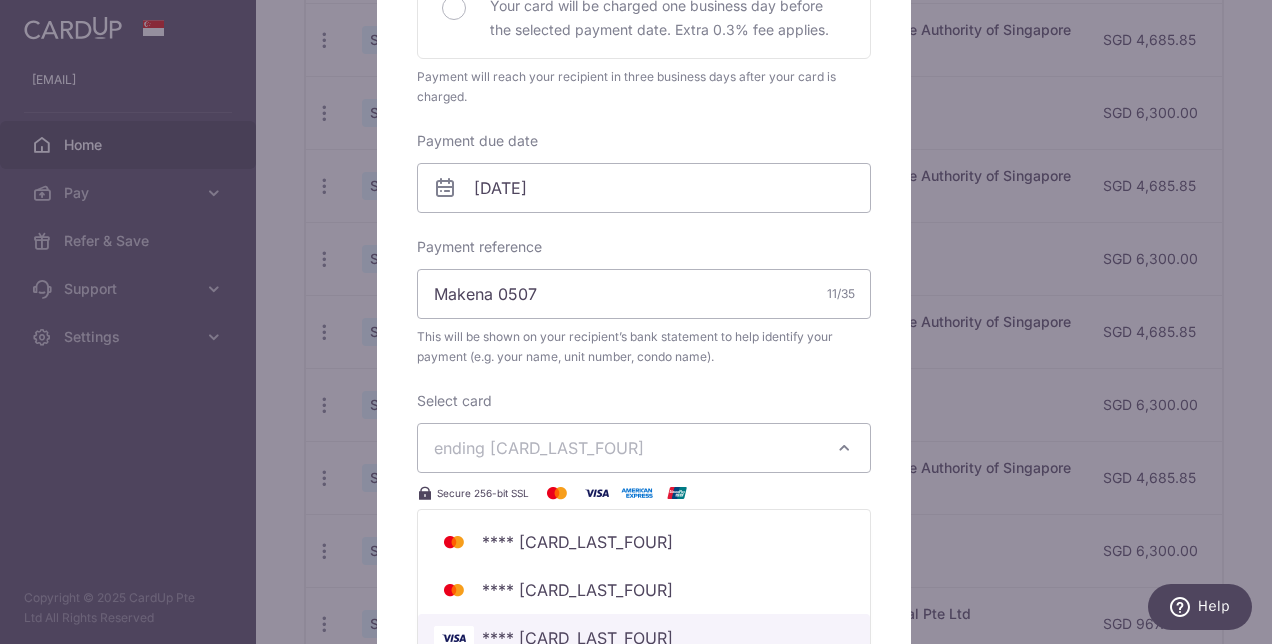 click on "**** [LAST_FOUR_DIGITS]" at bounding box center [644, 638] 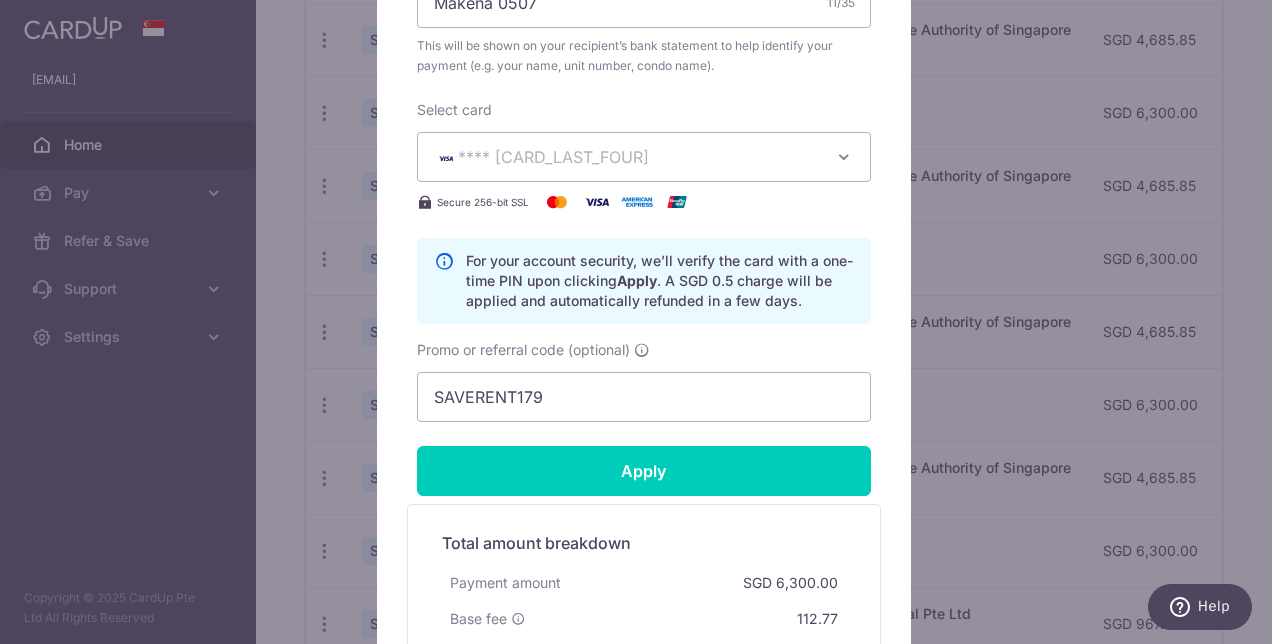 scroll, scrollTop: 830, scrollLeft: 0, axis: vertical 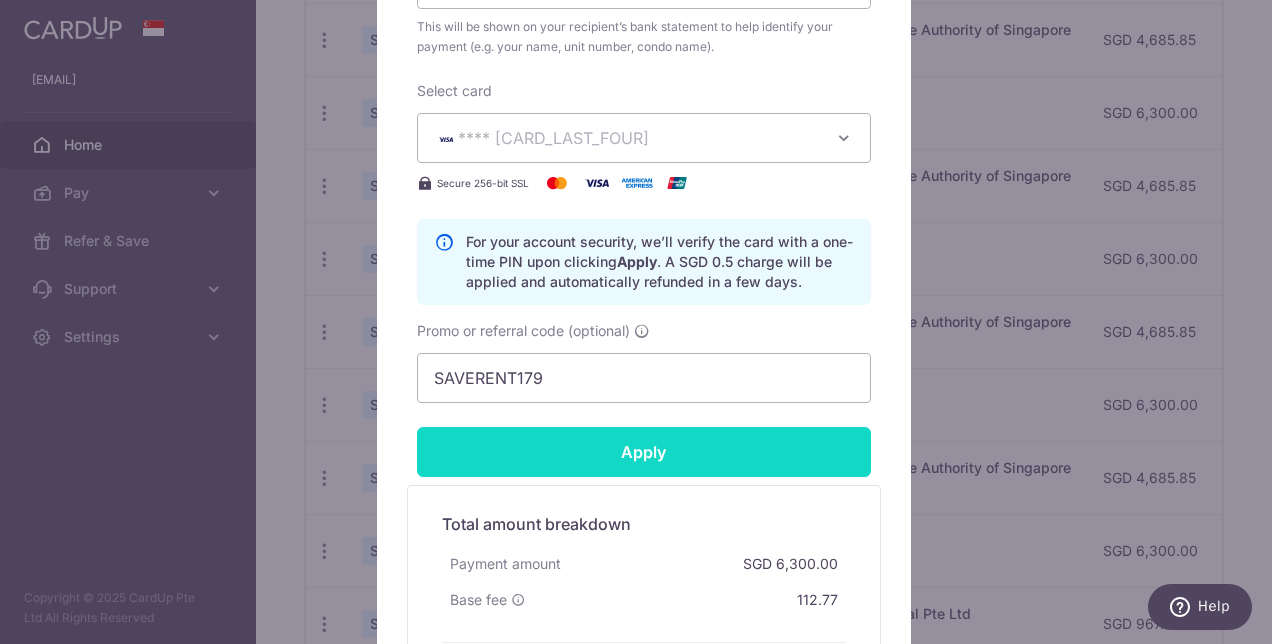click on "Apply" at bounding box center (644, 452) 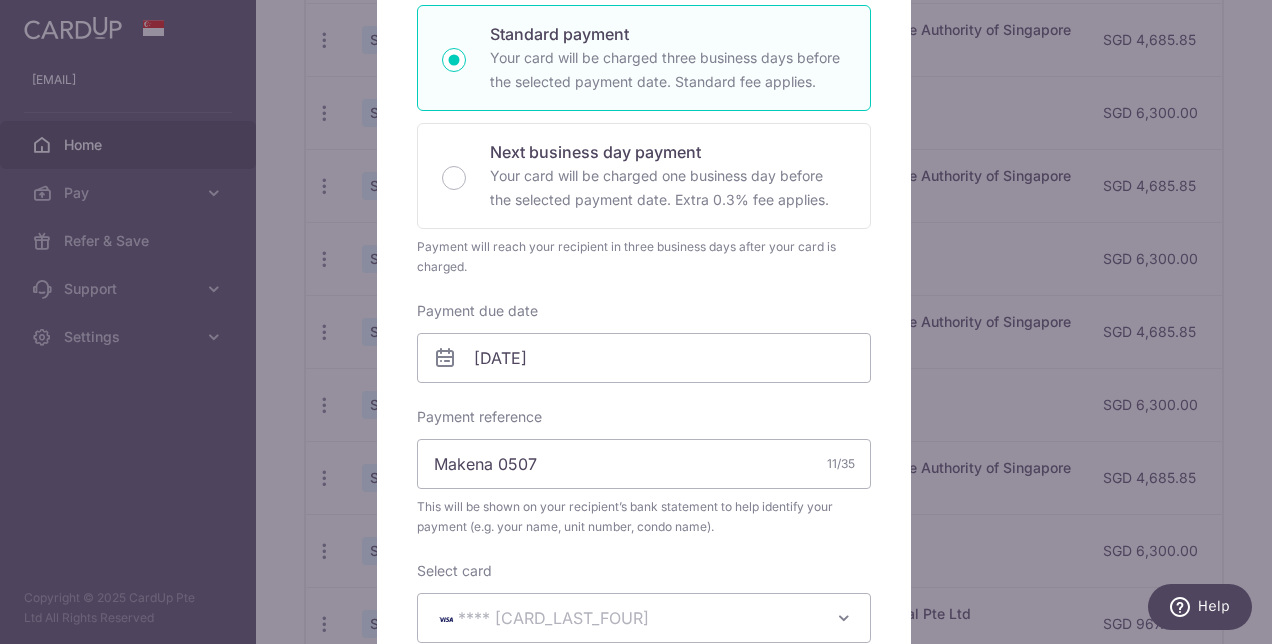 scroll, scrollTop: 150, scrollLeft: 0, axis: vertical 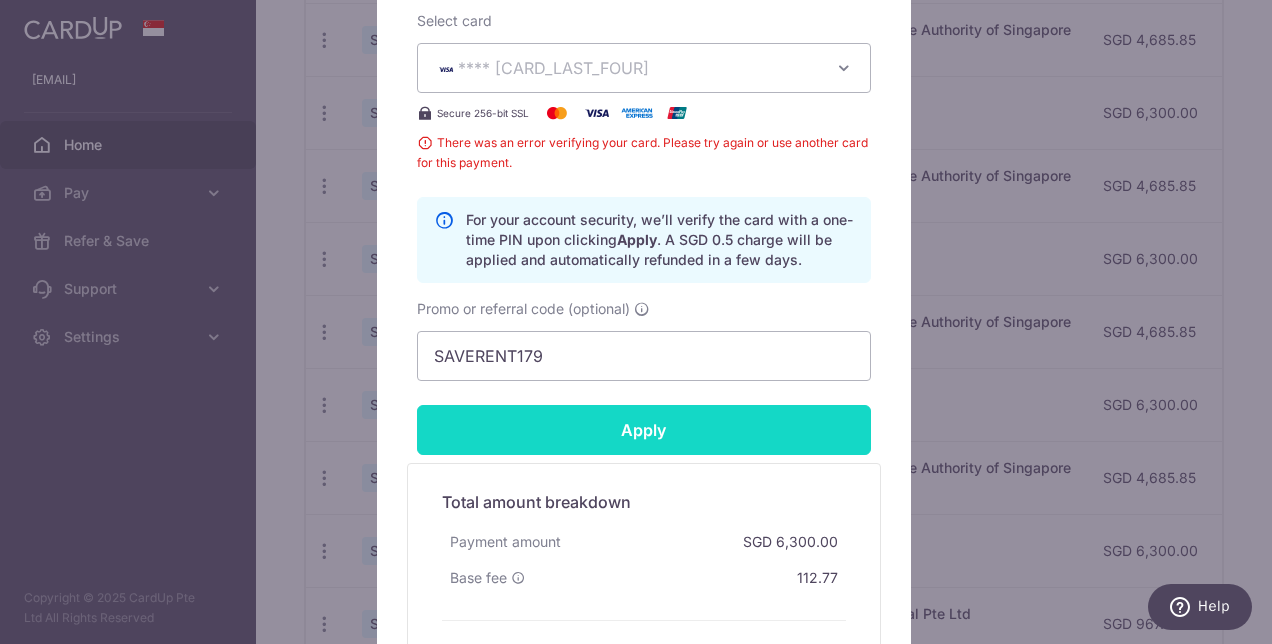 click on "Apply" at bounding box center [644, 430] 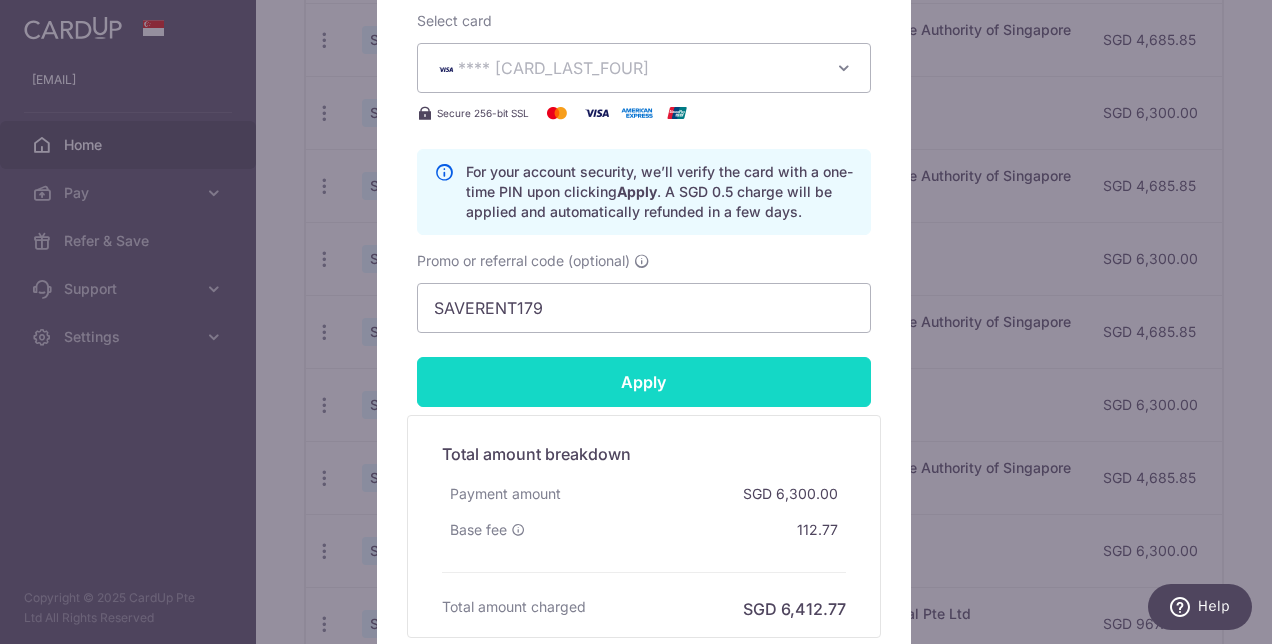 type on "Successfully Applied" 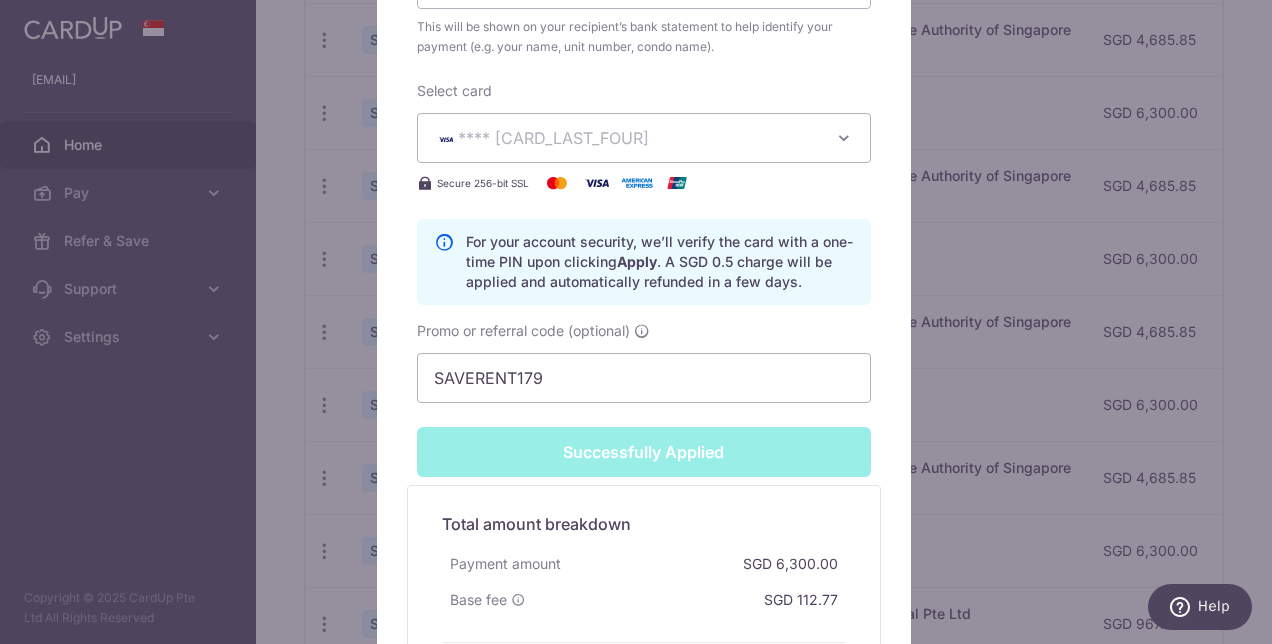 scroll, scrollTop: 969, scrollLeft: 0, axis: vertical 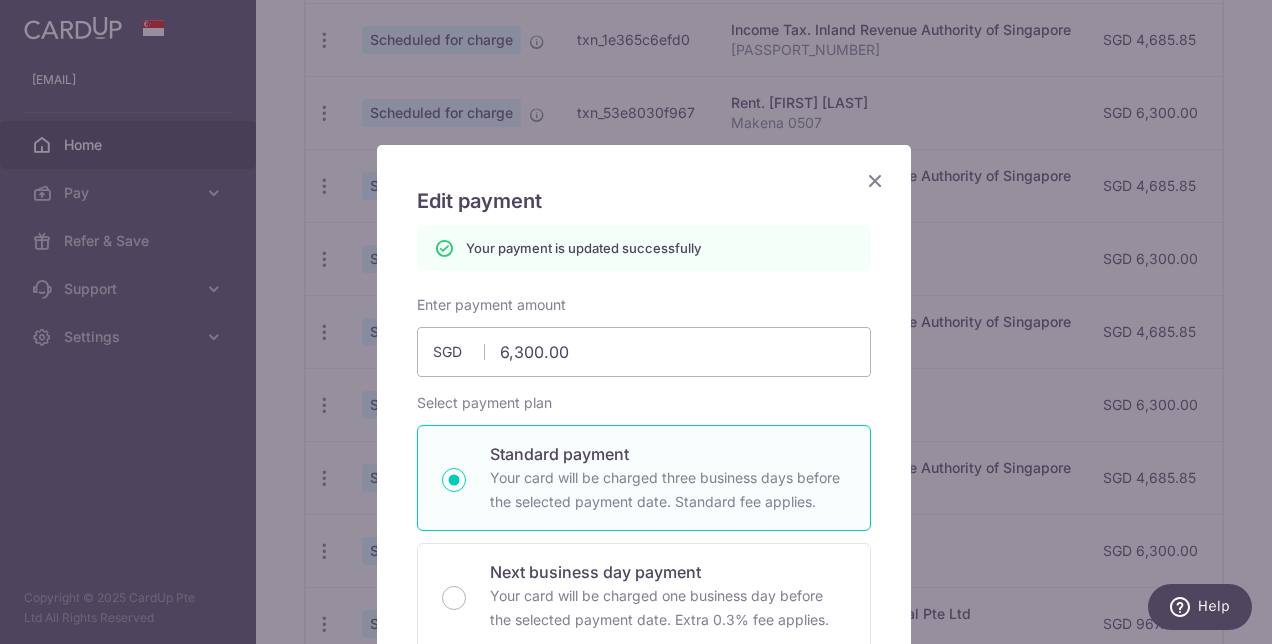 click at bounding box center (875, 180) 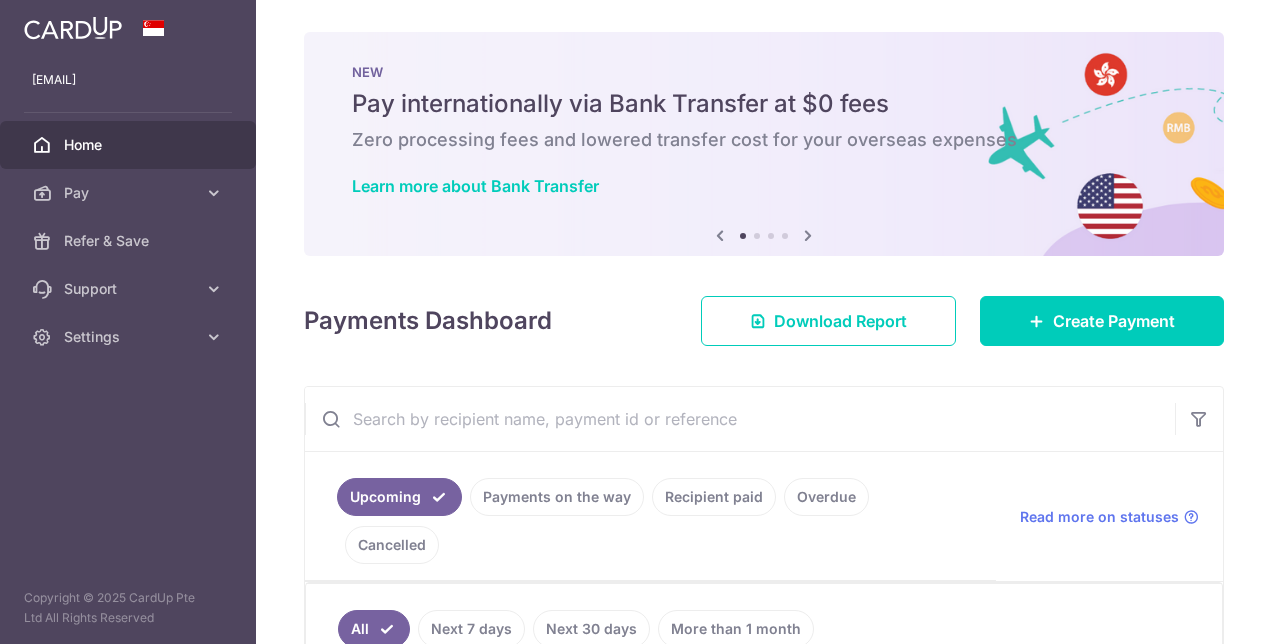 scroll, scrollTop: 0, scrollLeft: 0, axis: both 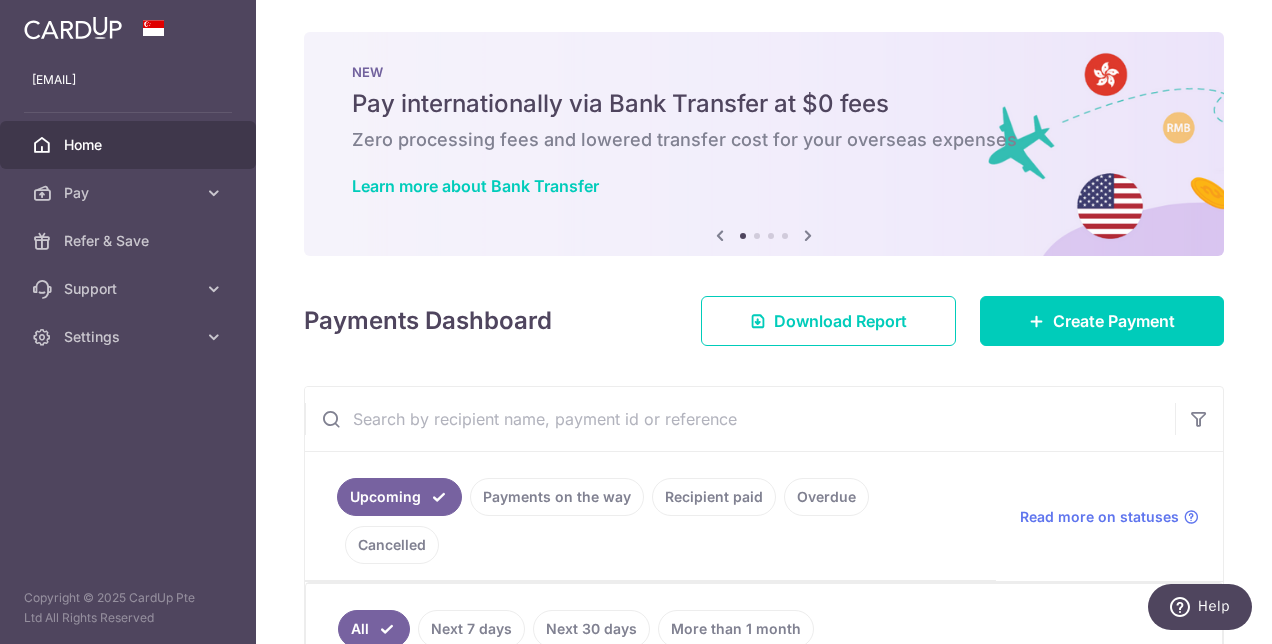 click on "Recipient paid" at bounding box center (714, 497) 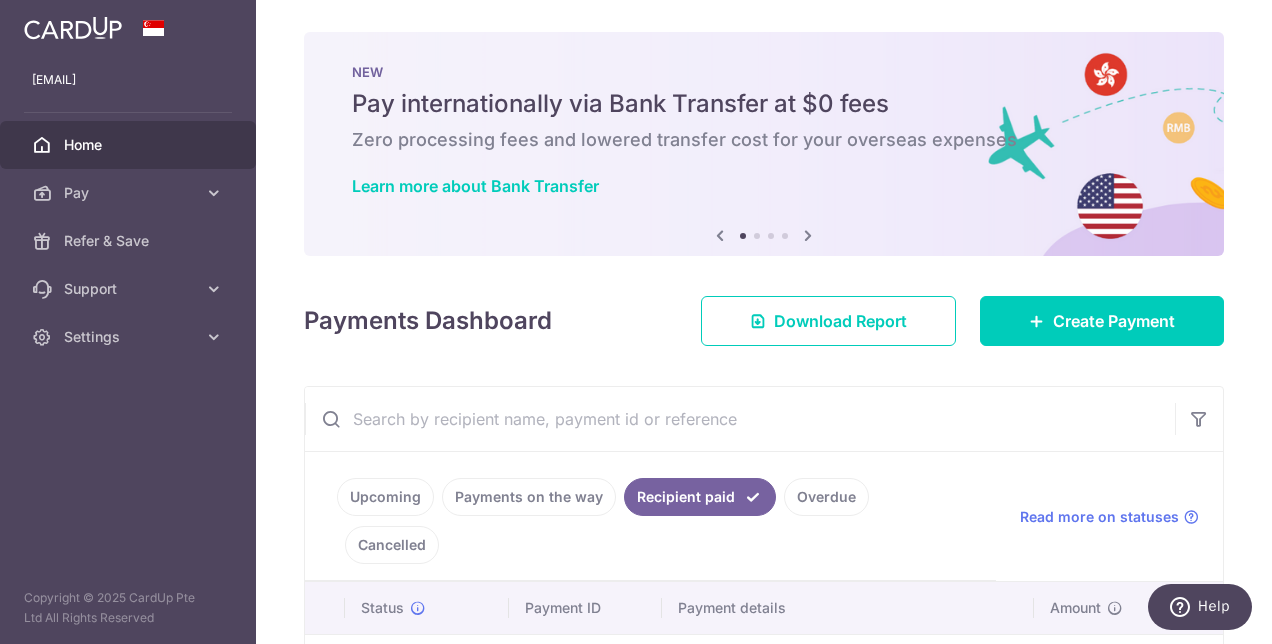 click at bounding box center [740, 419] 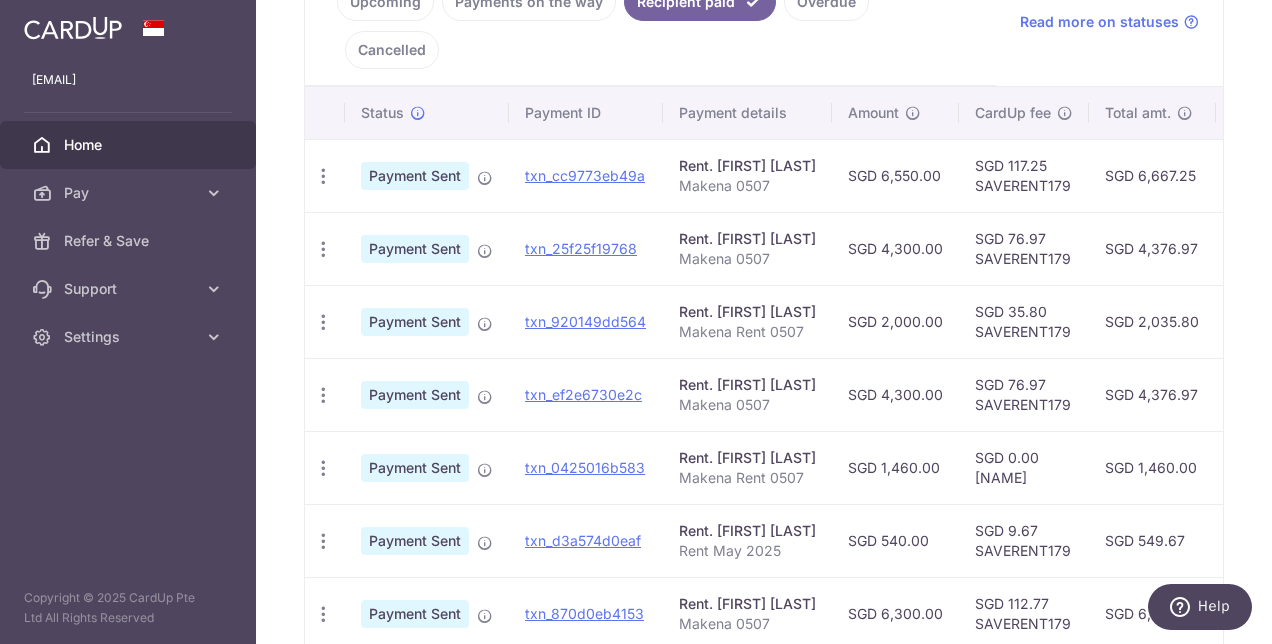 scroll, scrollTop: 498, scrollLeft: 0, axis: vertical 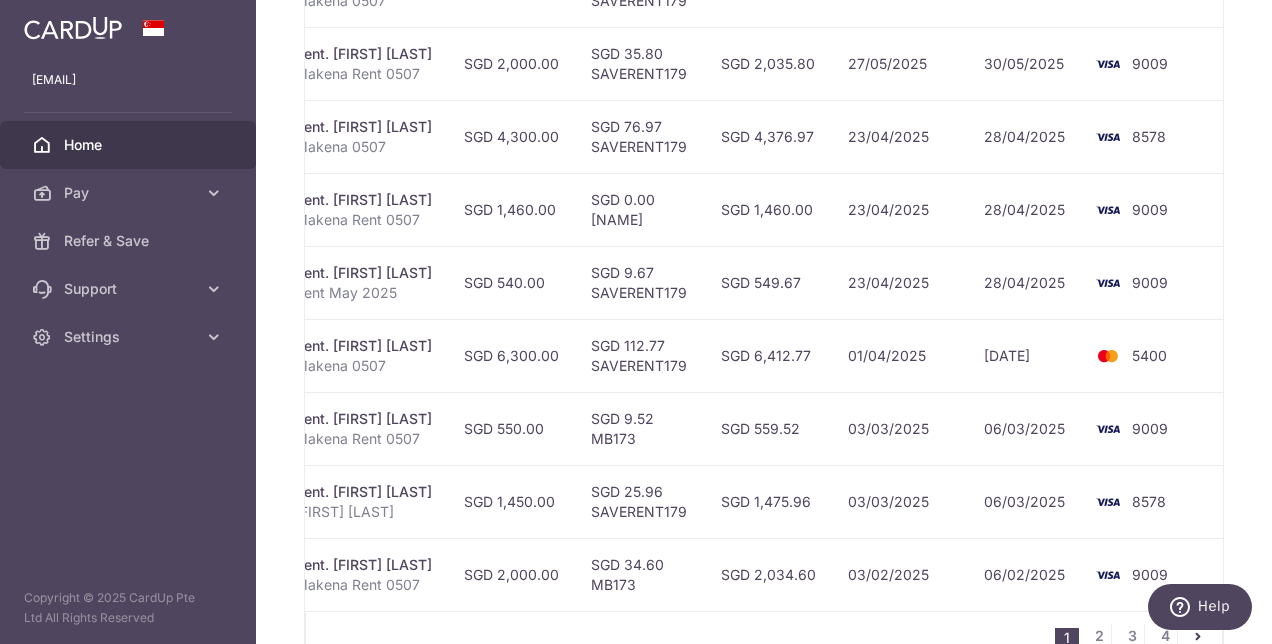 type on "chan" 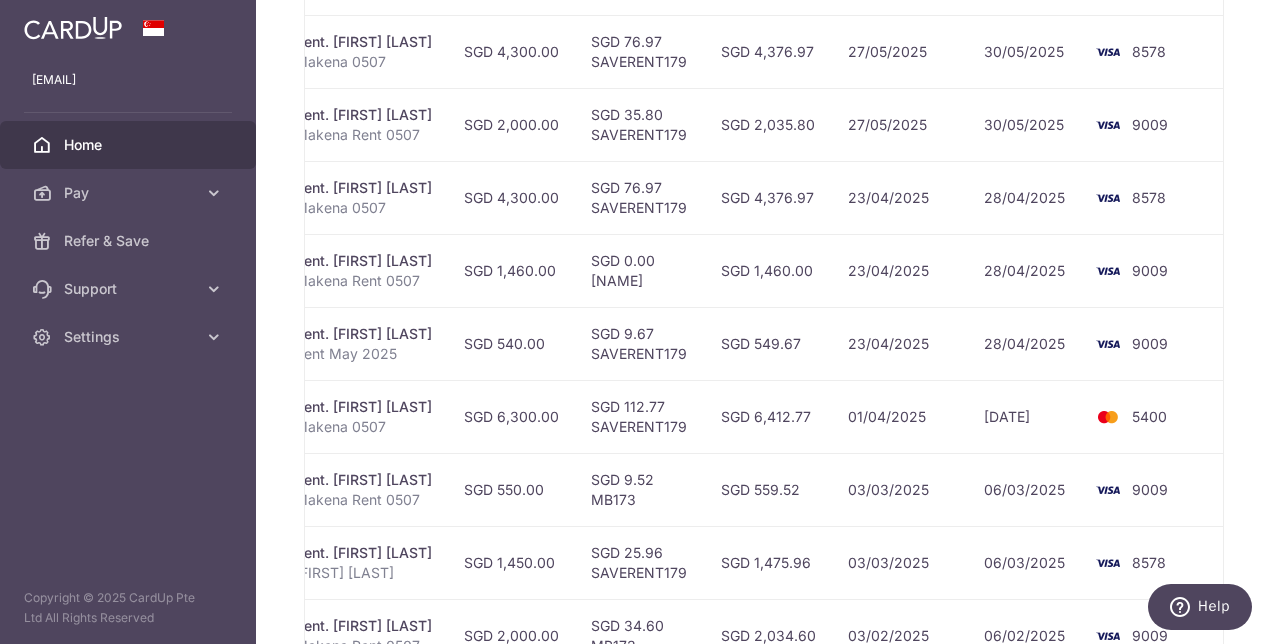 scroll, scrollTop: 701, scrollLeft: 0, axis: vertical 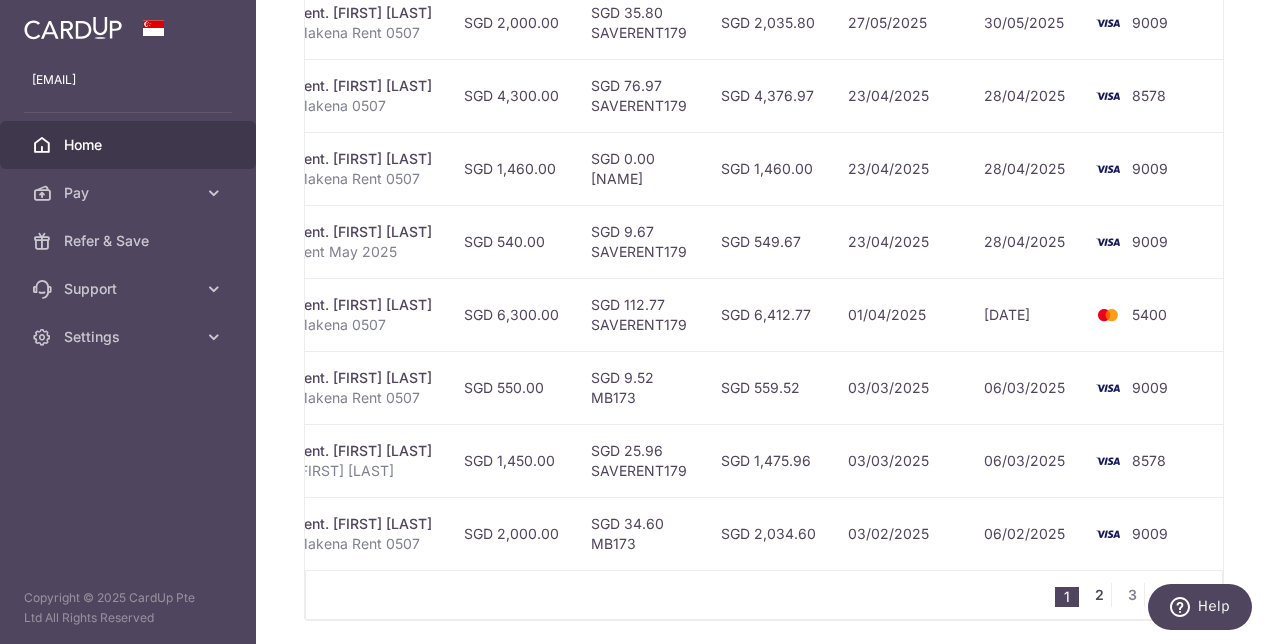 click on "2" at bounding box center [1099, 595] 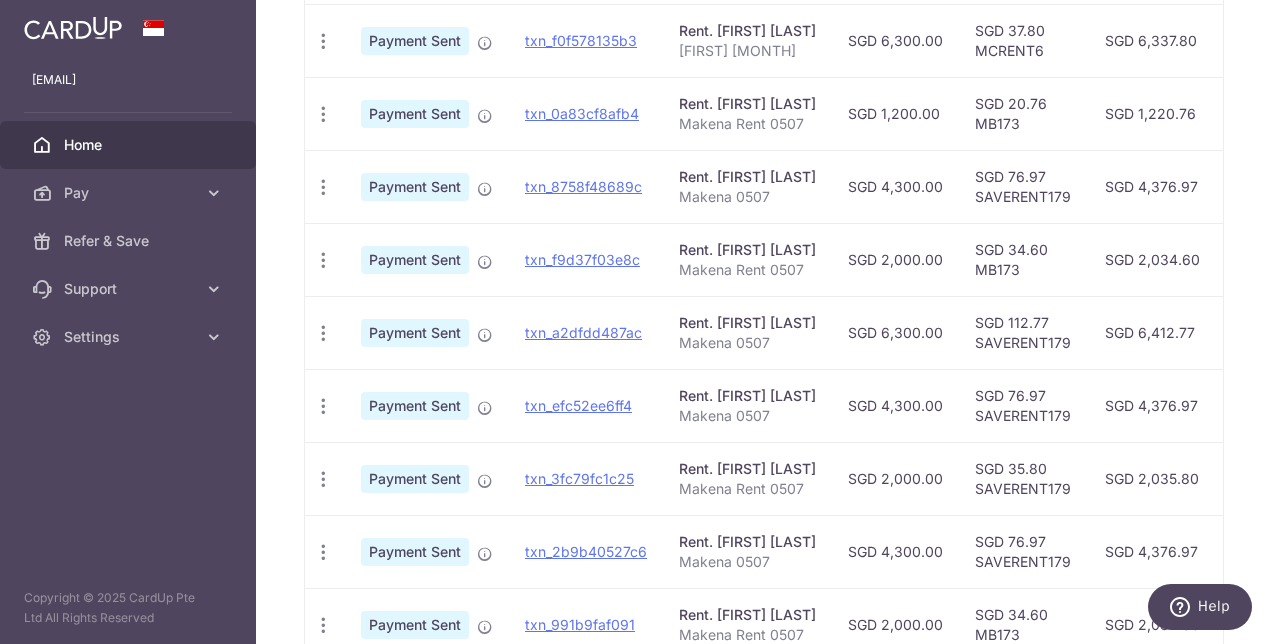 scroll, scrollTop: 820, scrollLeft: 0, axis: vertical 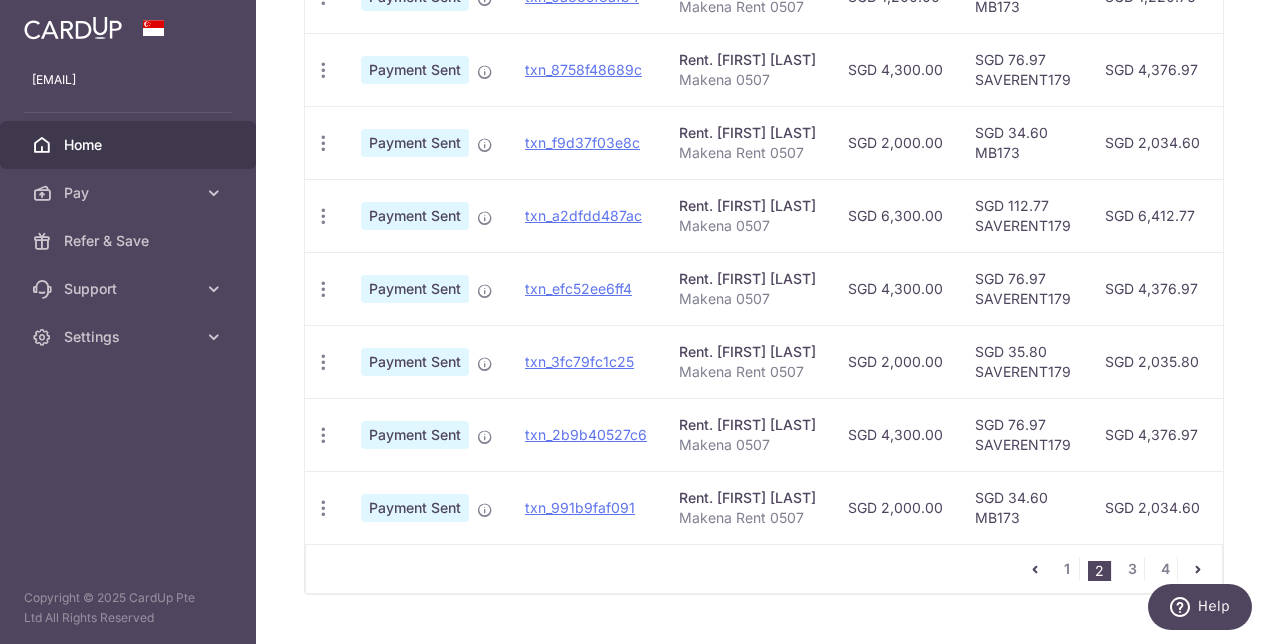 drag, startPoint x: 1264, startPoint y: 302, endPoint x: 105, endPoint y: 4, distance: 1196.6975 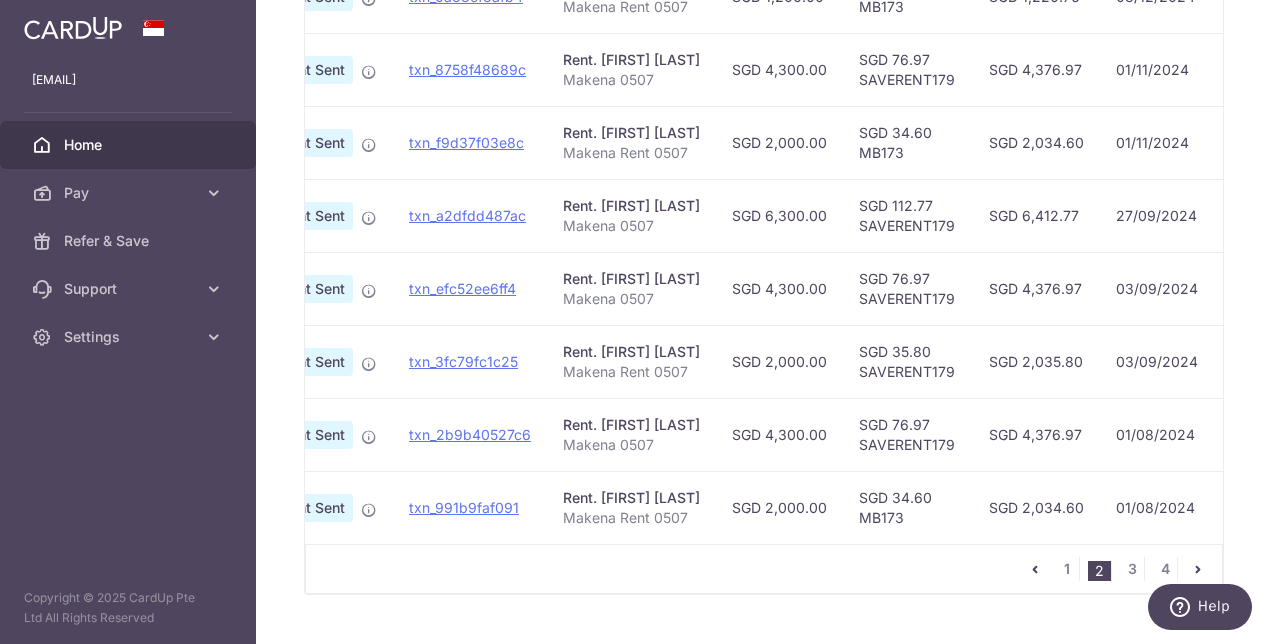 scroll, scrollTop: 0, scrollLeft: 117, axis: horizontal 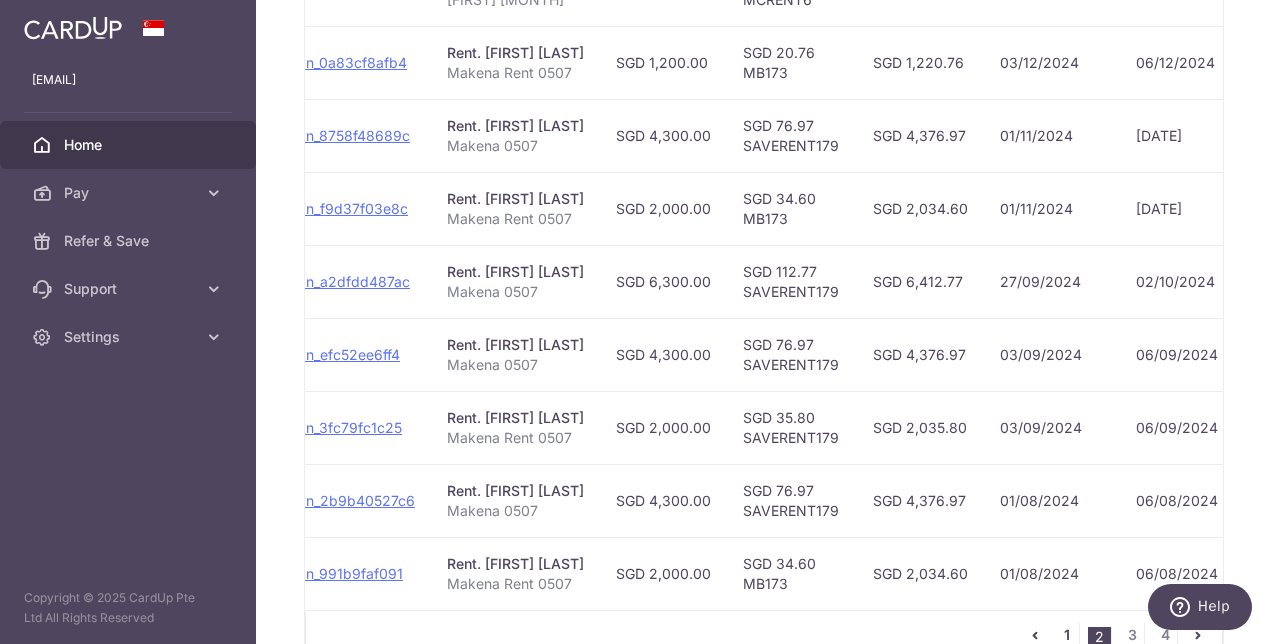 click on "1" at bounding box center [1067, 635] 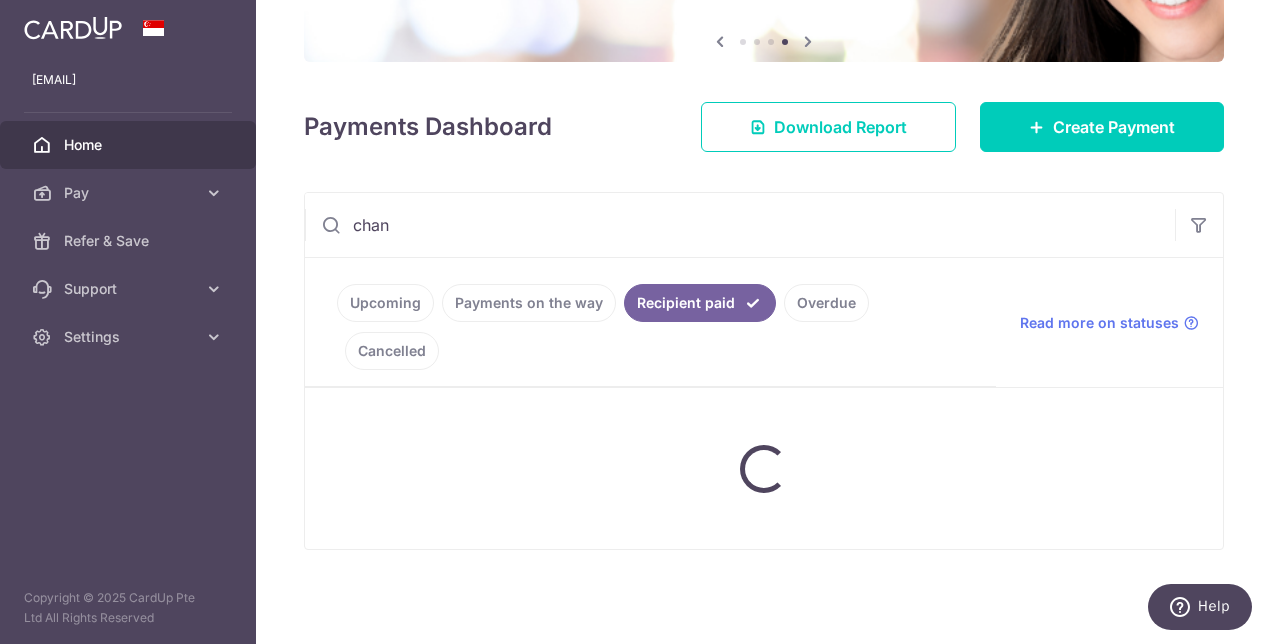 scroll, scrollTop: 143, scrollLeft: 0, axis: vertical 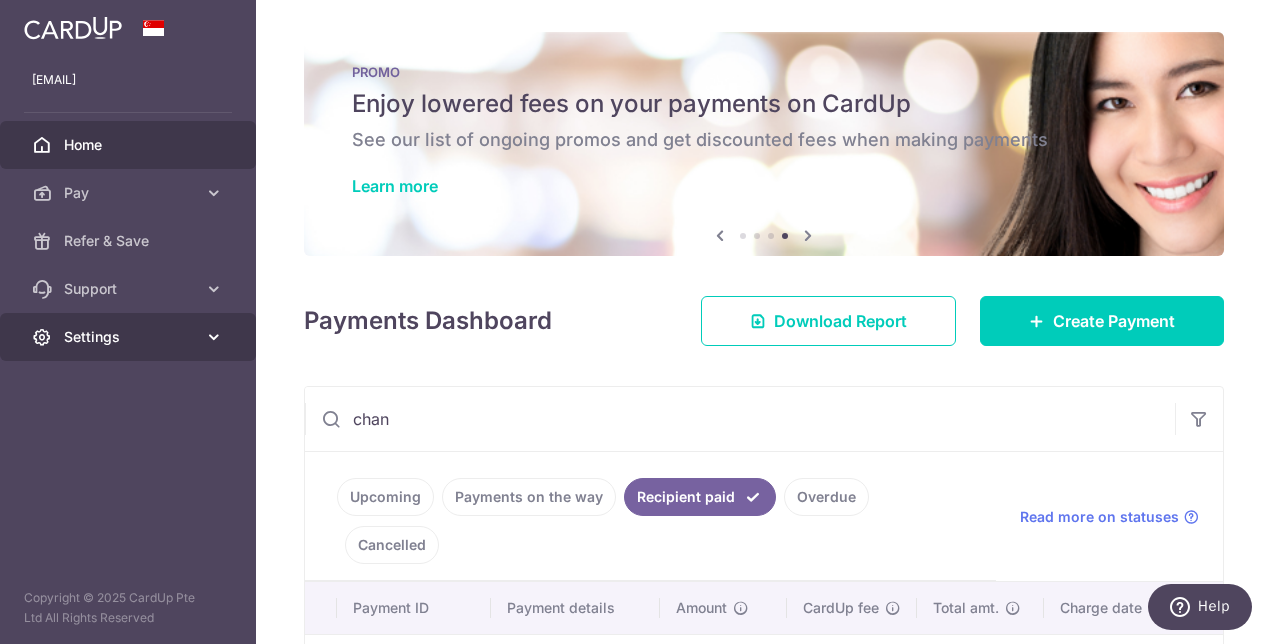 click on "Settings" at bounding box center (130, 337) 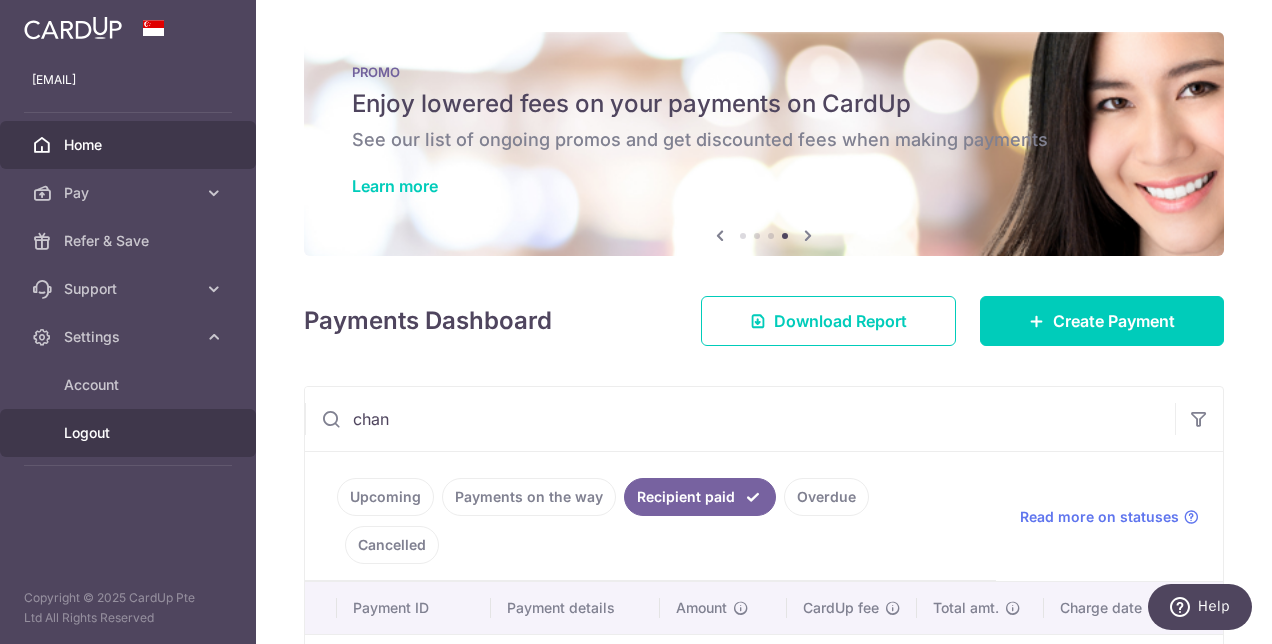 click on "Logout" at bounding box center [130, 433] 